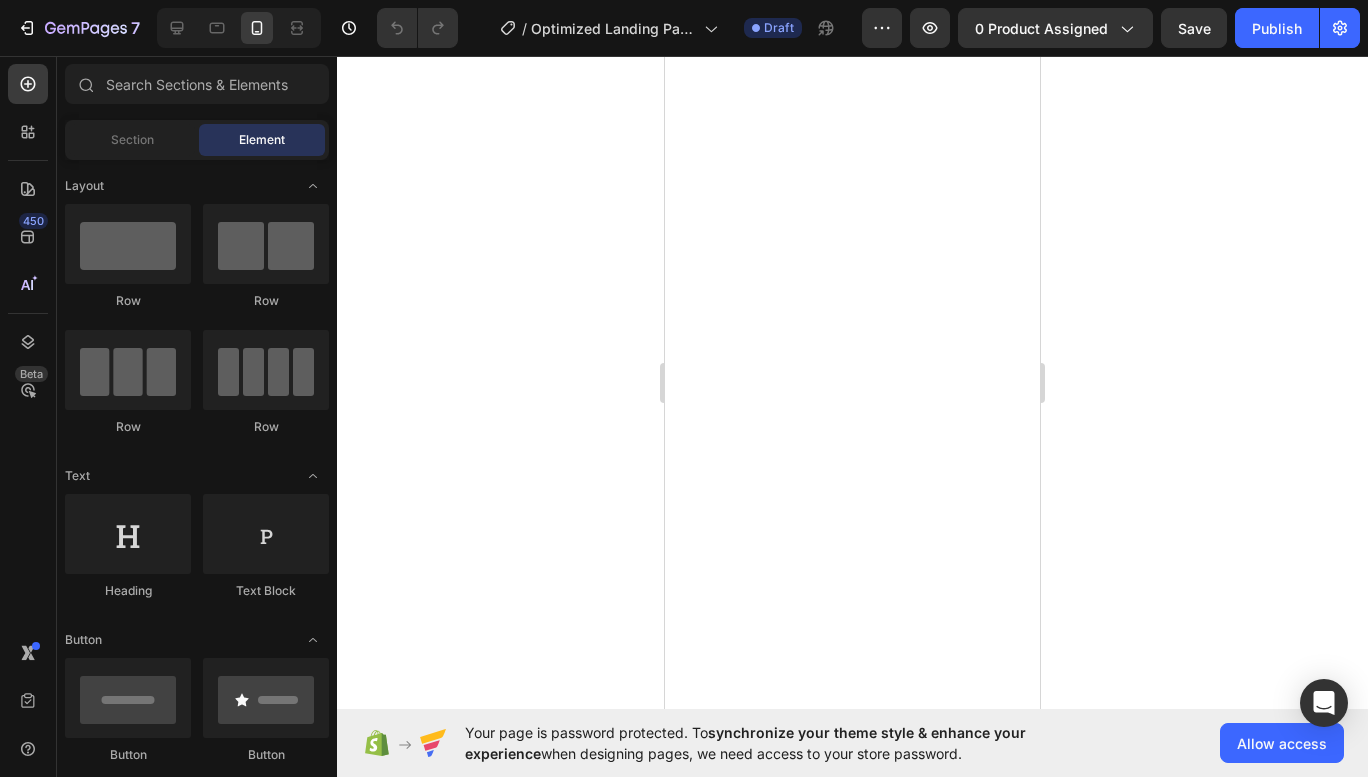 scroll, scrollTop: 0, scrollLeft: 0, axis: both 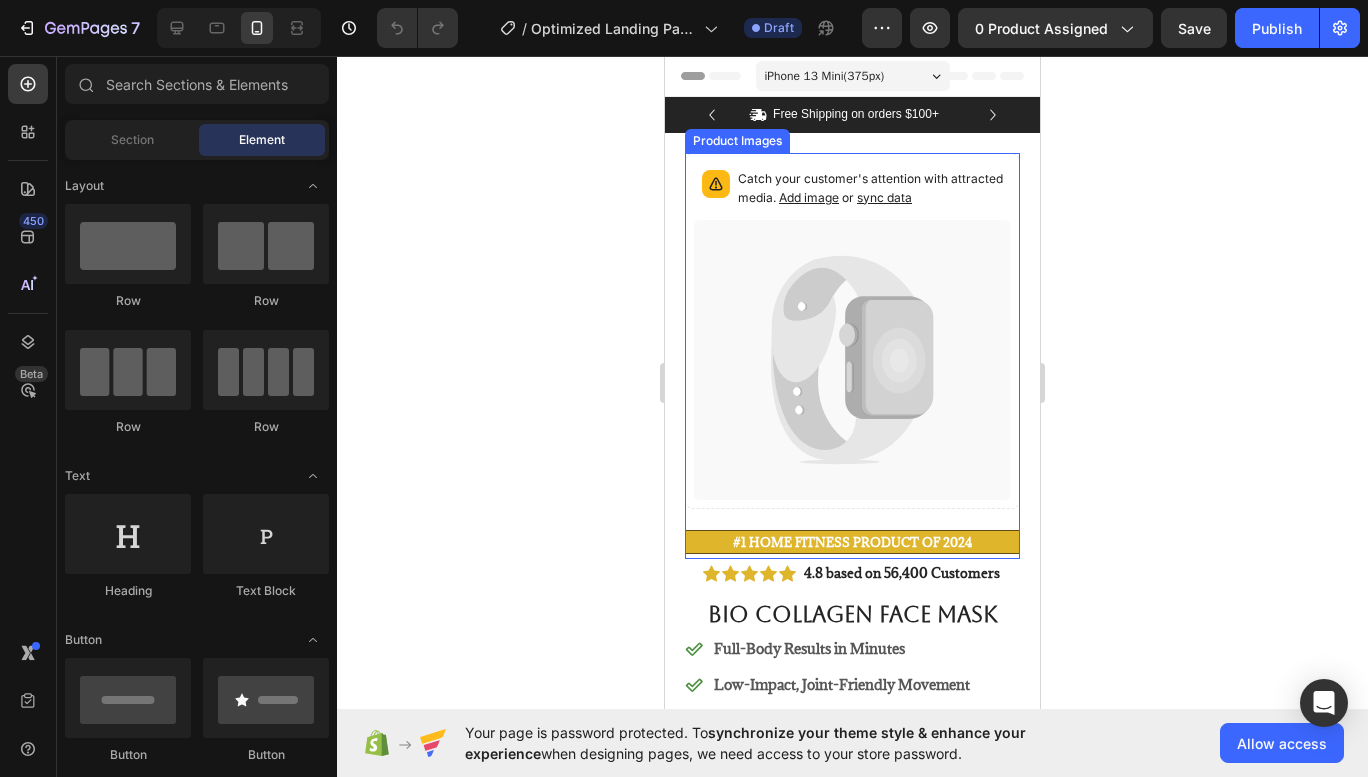 click 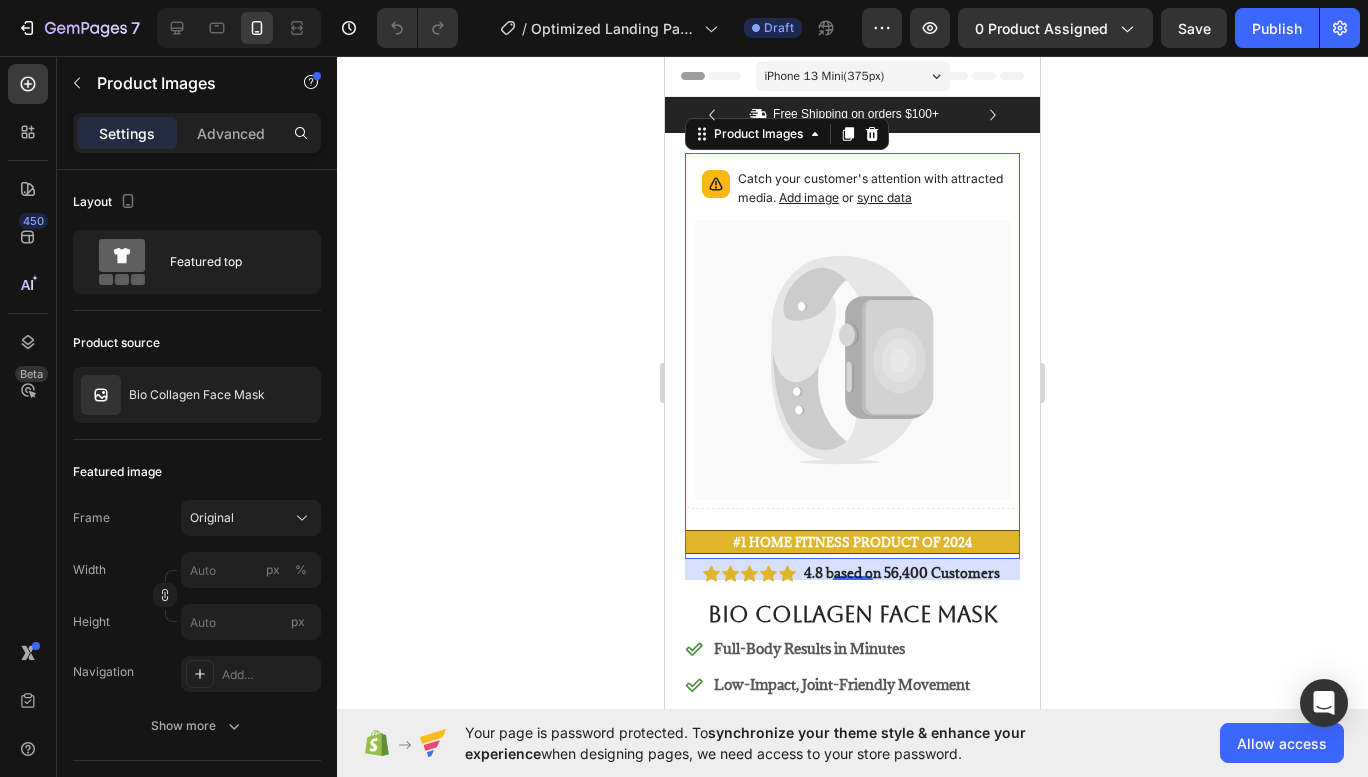 click on "Product Images" at bounding box center [758, 134] 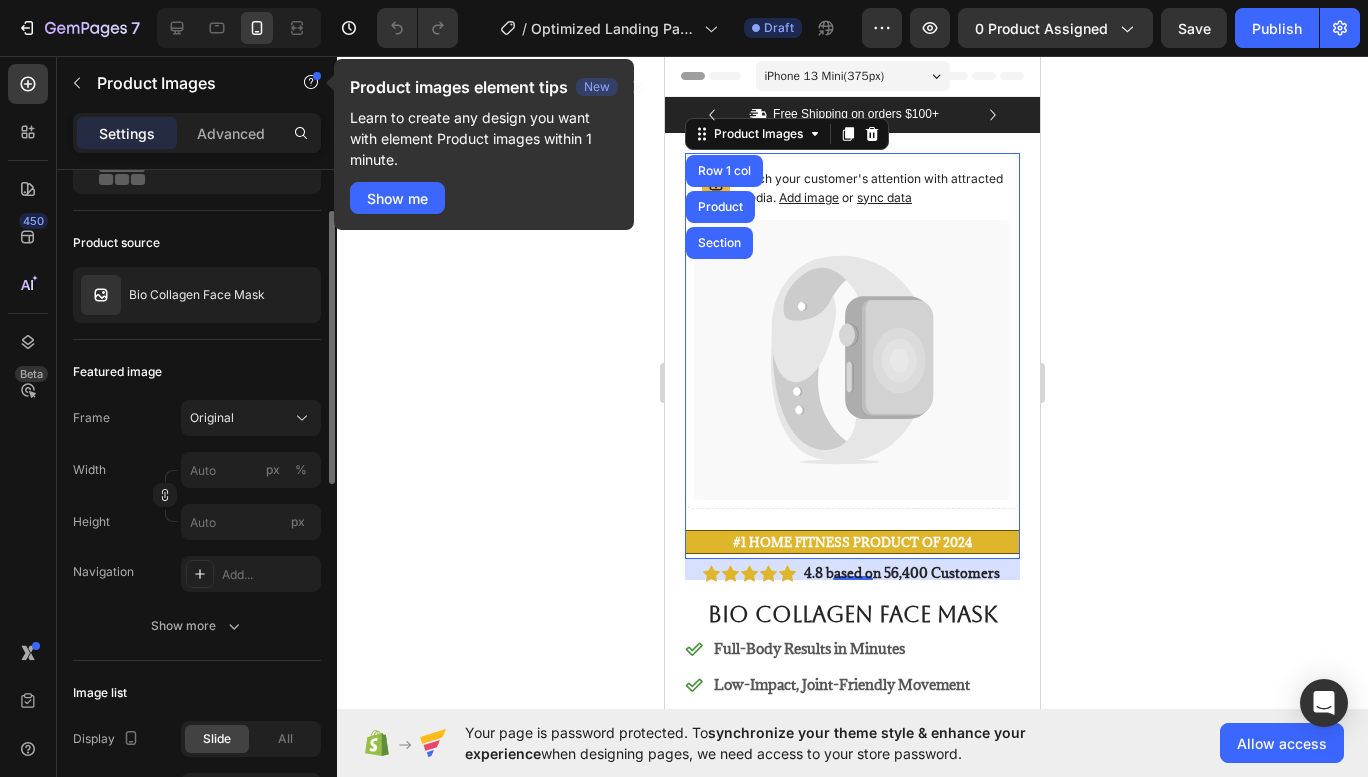 scroll, scrollTop: 200, scrollLeft: 0, axis: vertical 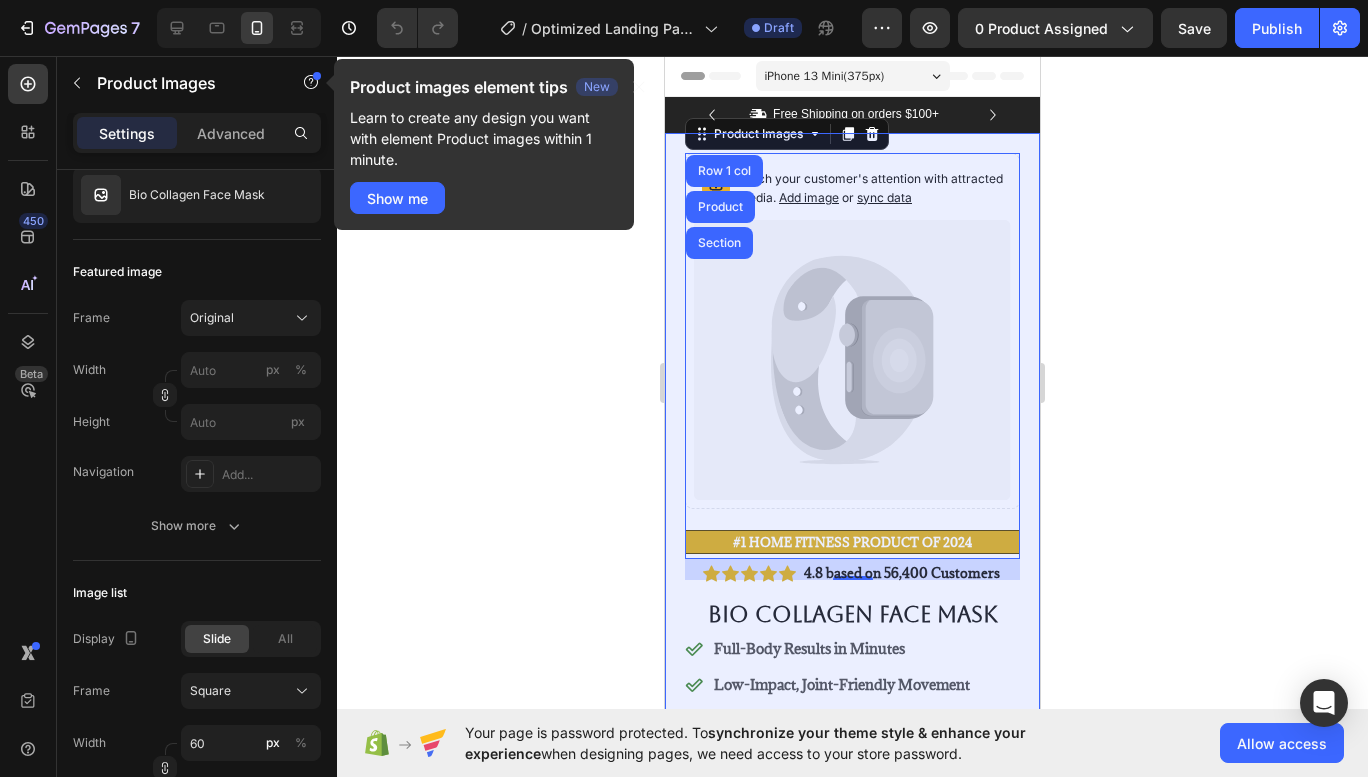 click on "Product" at bounding box center (720, 207) 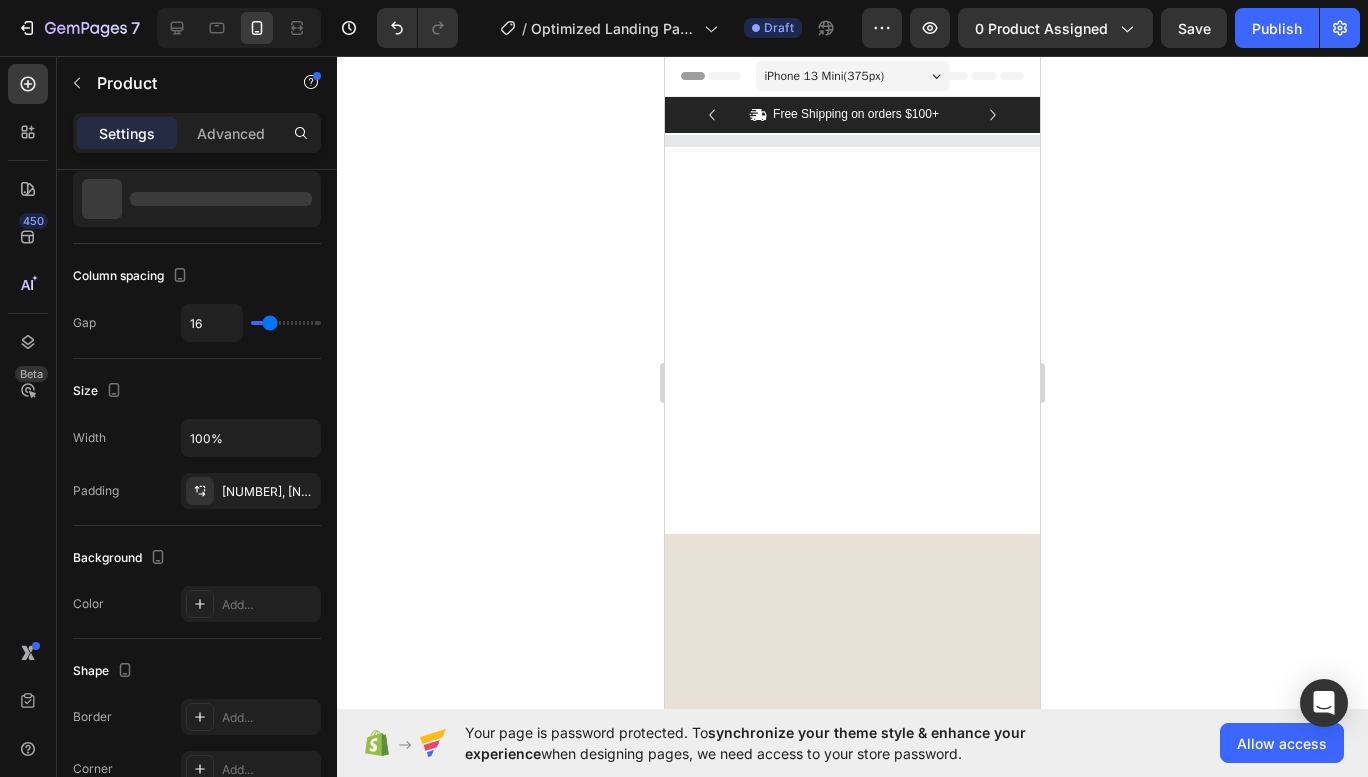 scroll, scrollTop: 0, scrollLeft: 0, axis: both 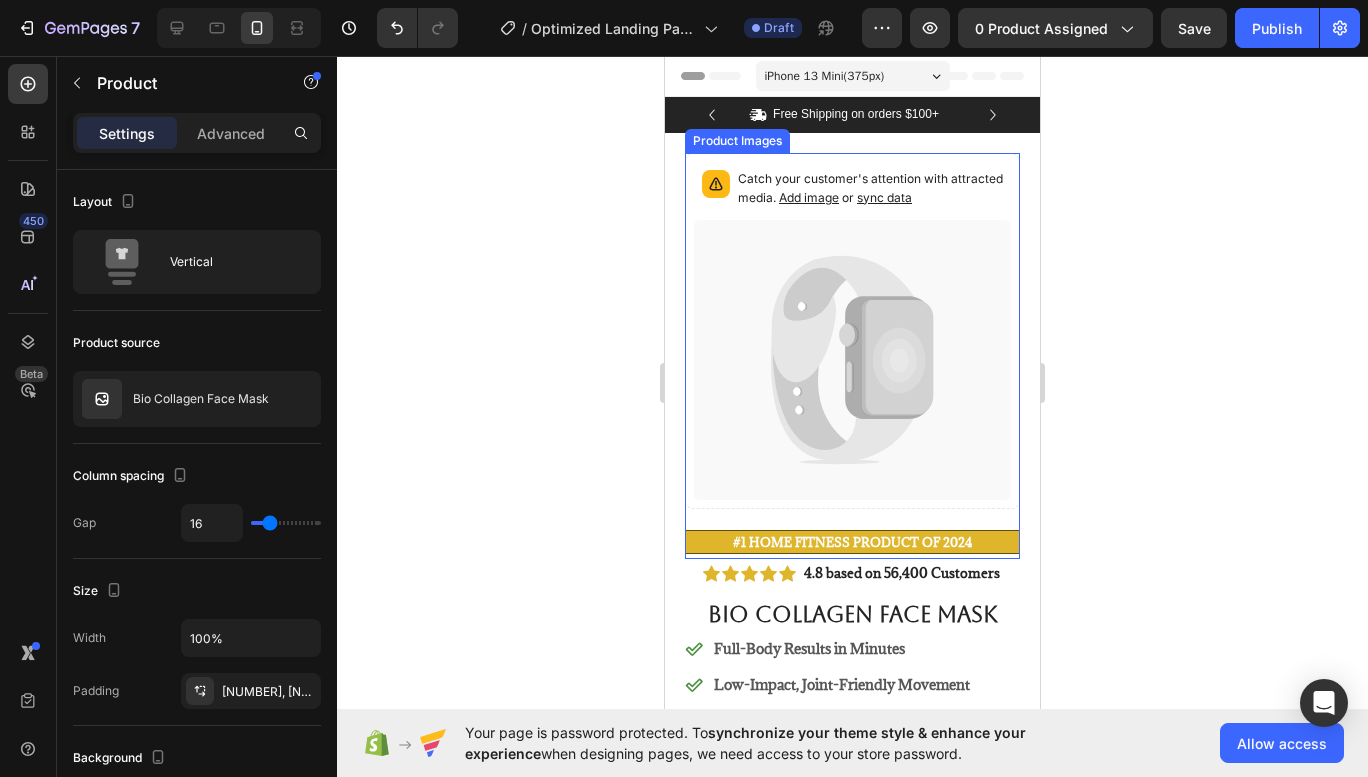 click on "Add image" at bounding box center (809, 197) 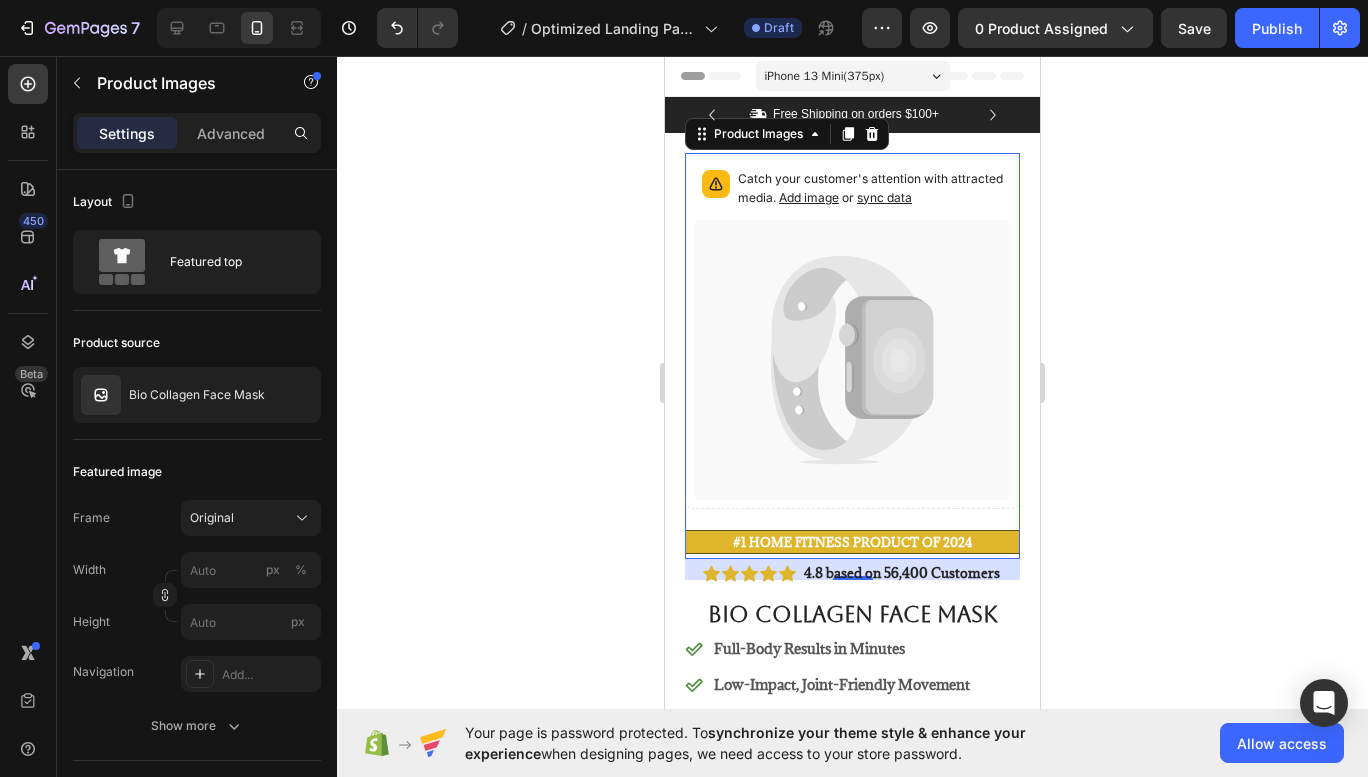 click on "Add image" at bounding box center (809, 197) 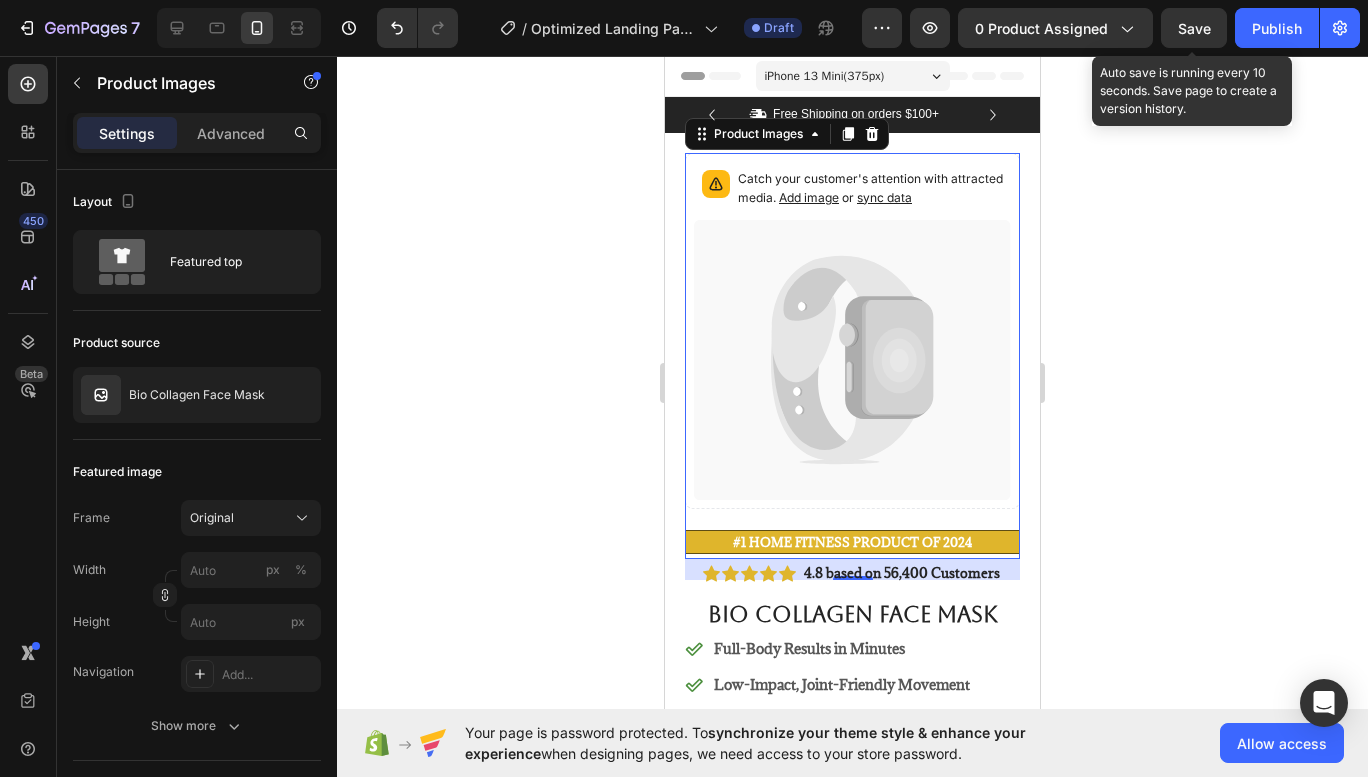 click on "Save" at bounding box center [1194, 28] 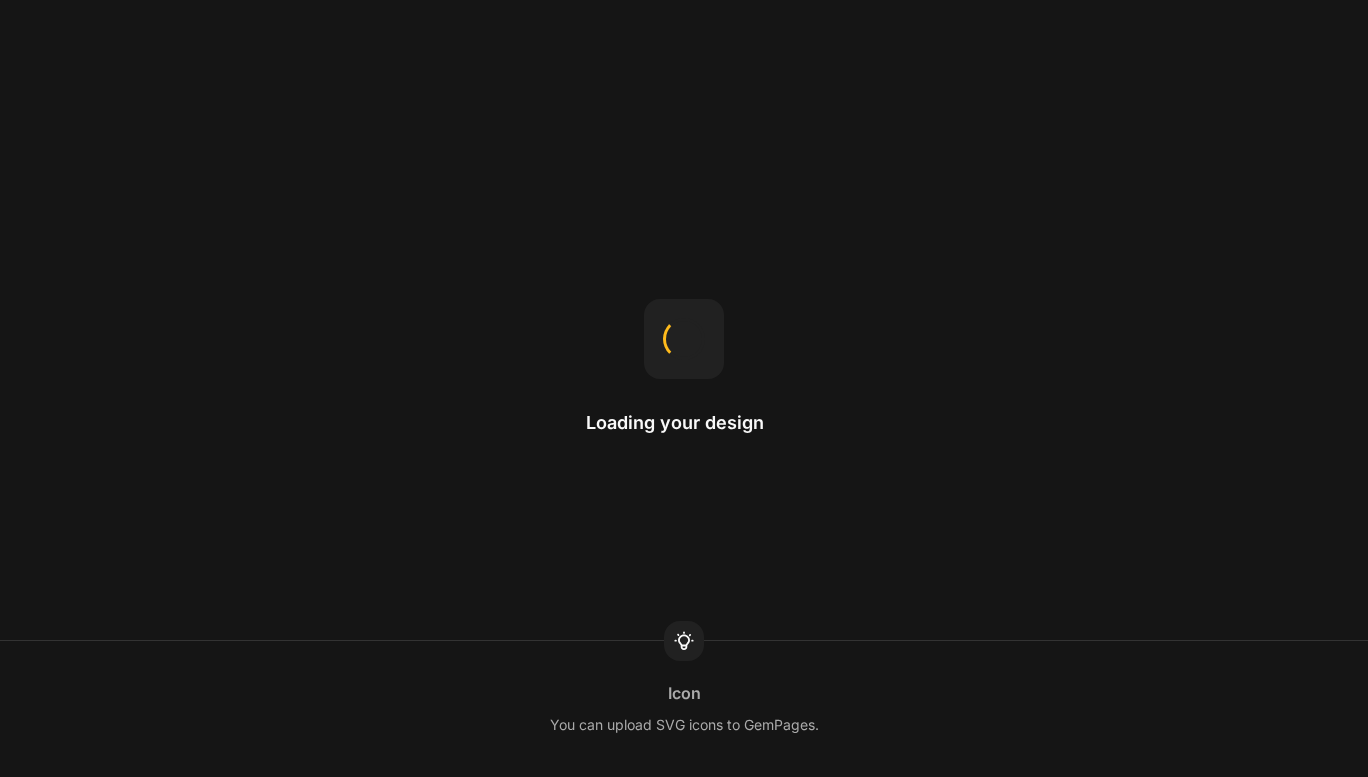 scroll, scrollTop: 0, scrollLeft: 0, axis: both 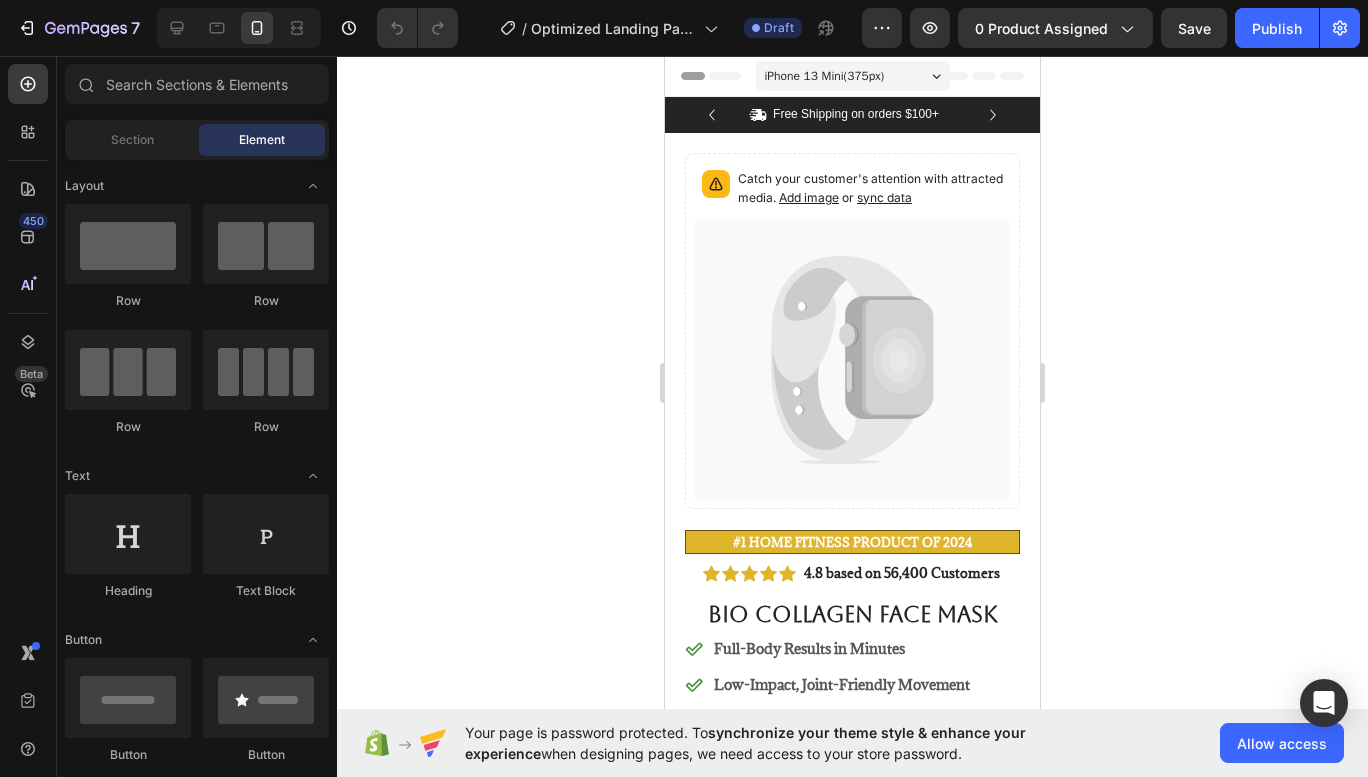 click on "Section" 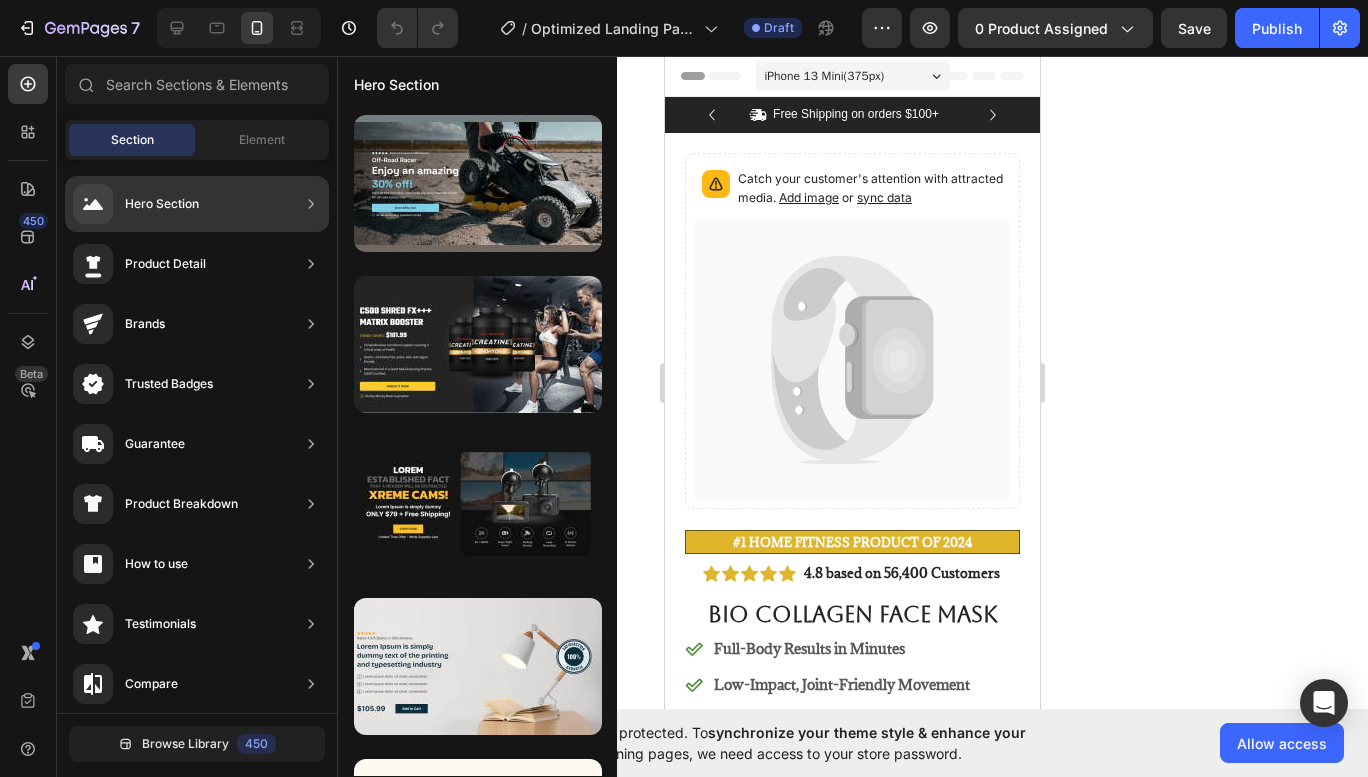 click on "Hero Section" 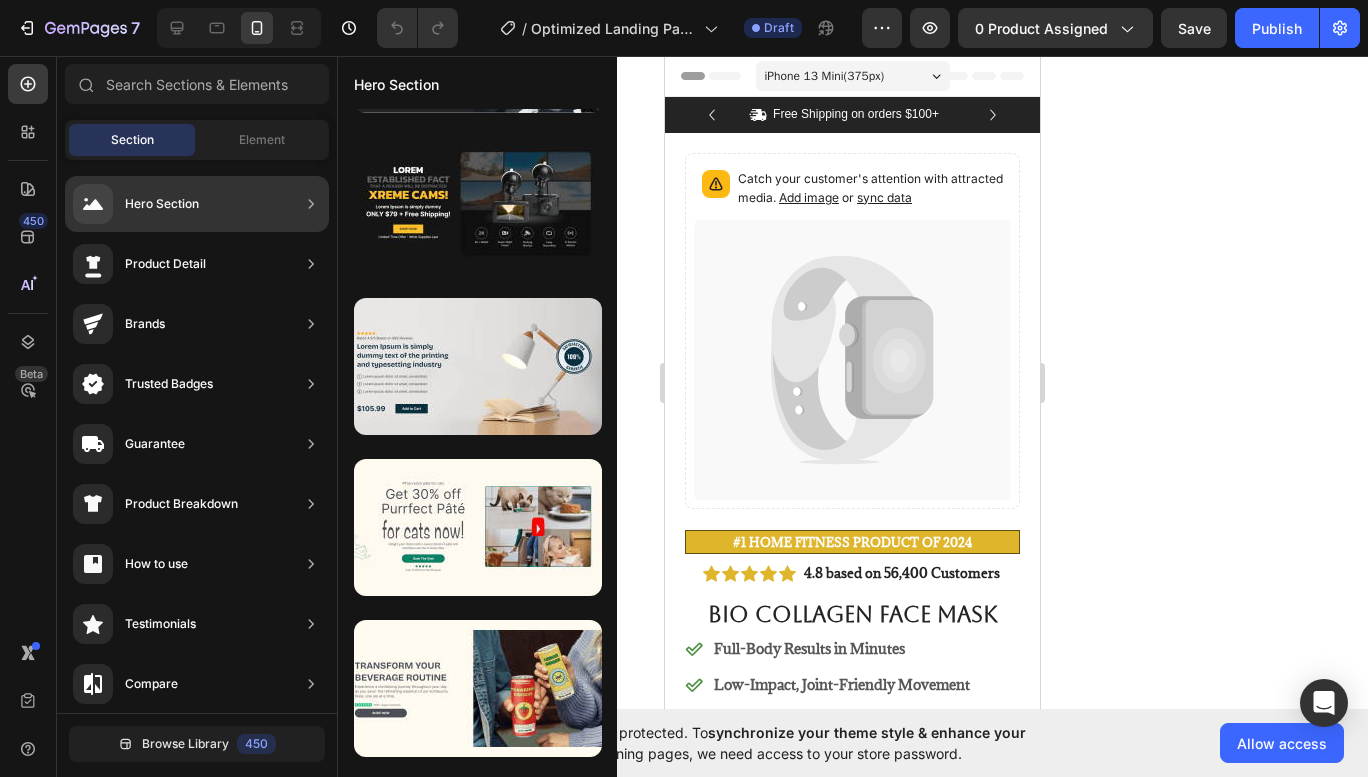 scroll, scrollTop: 0, scrollLeft: 0, axis: both 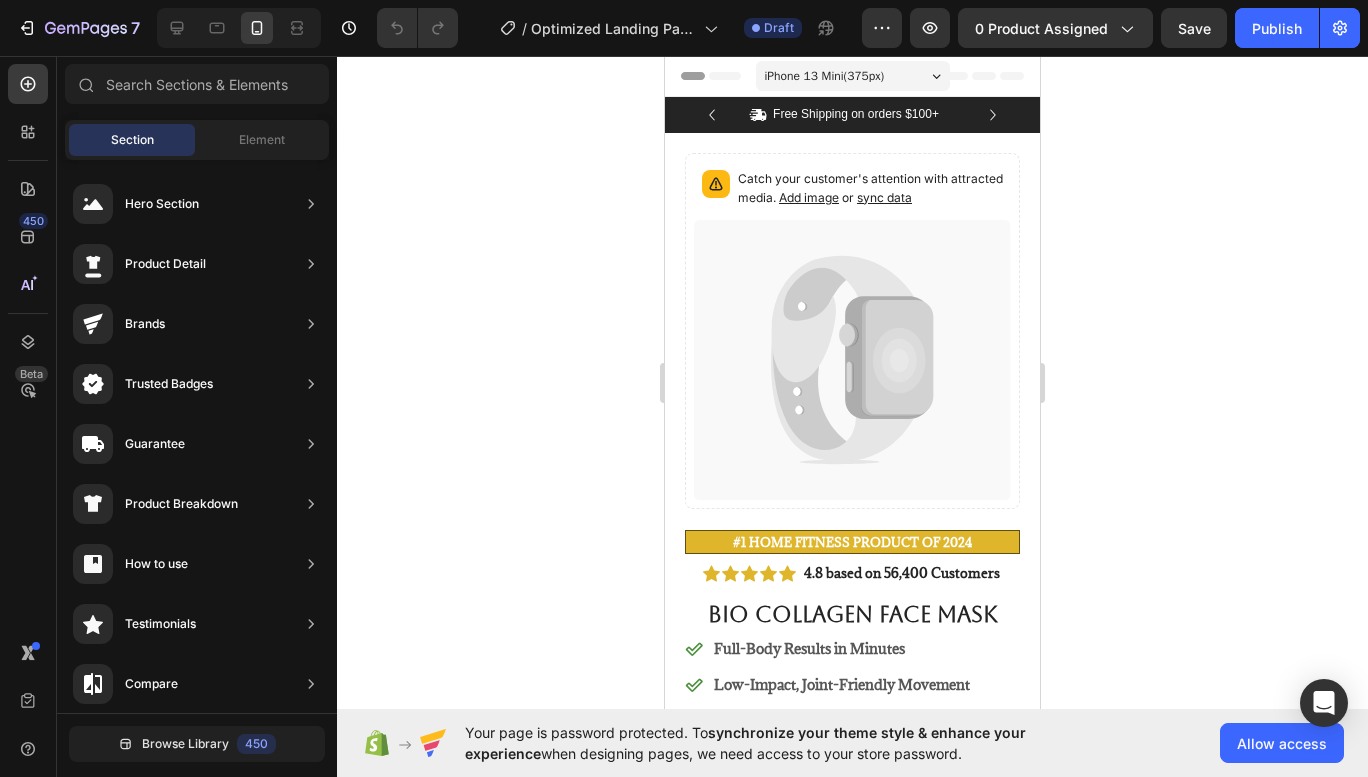 click 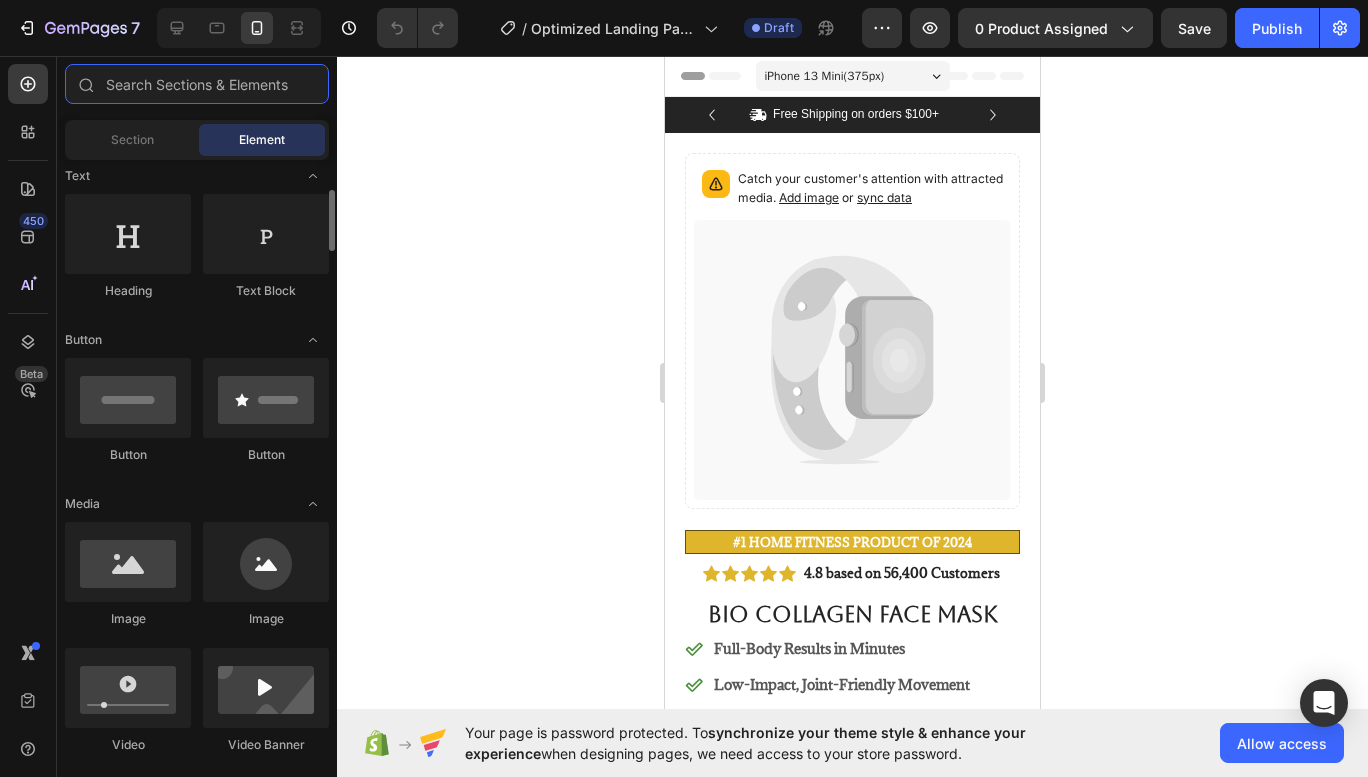 scroll, scrollTop: 400, scrollLeft: 0, axis: vertical 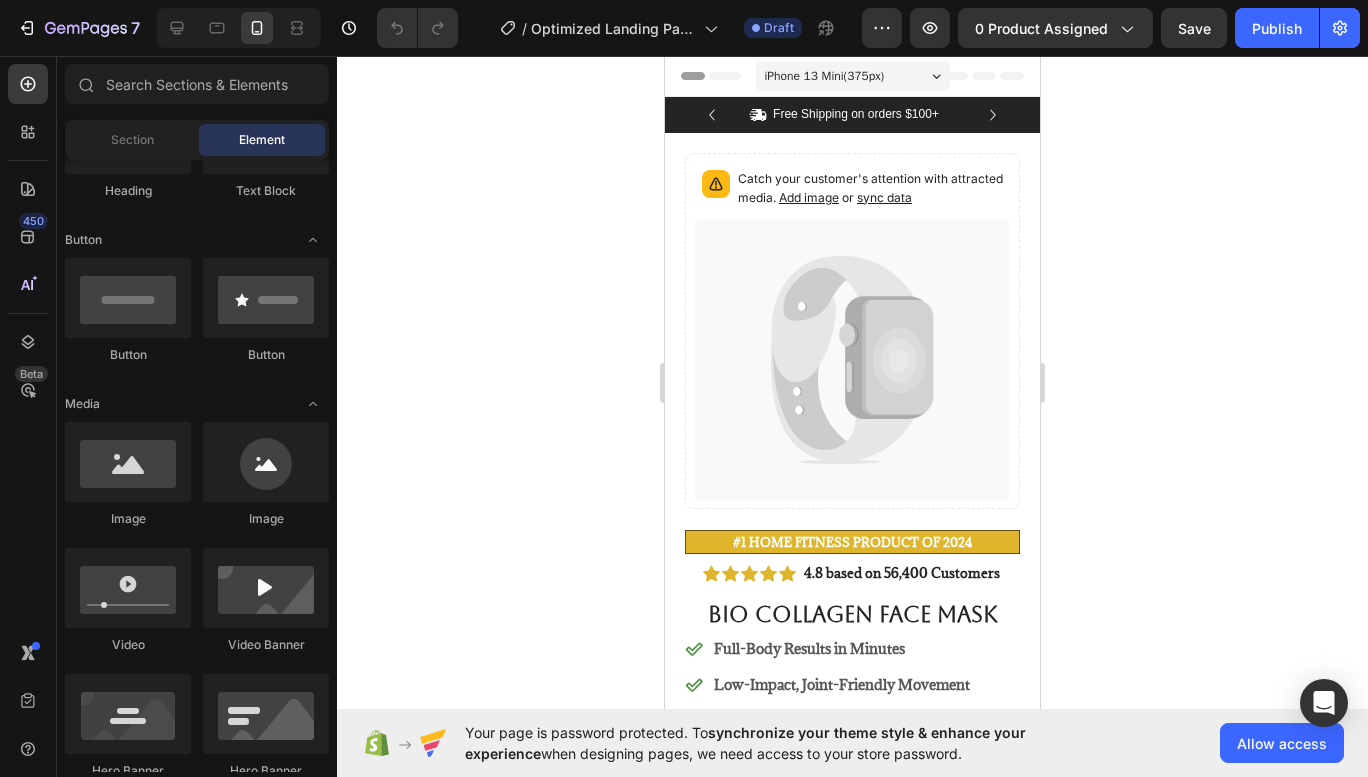 click at bounding box center (128, 462) 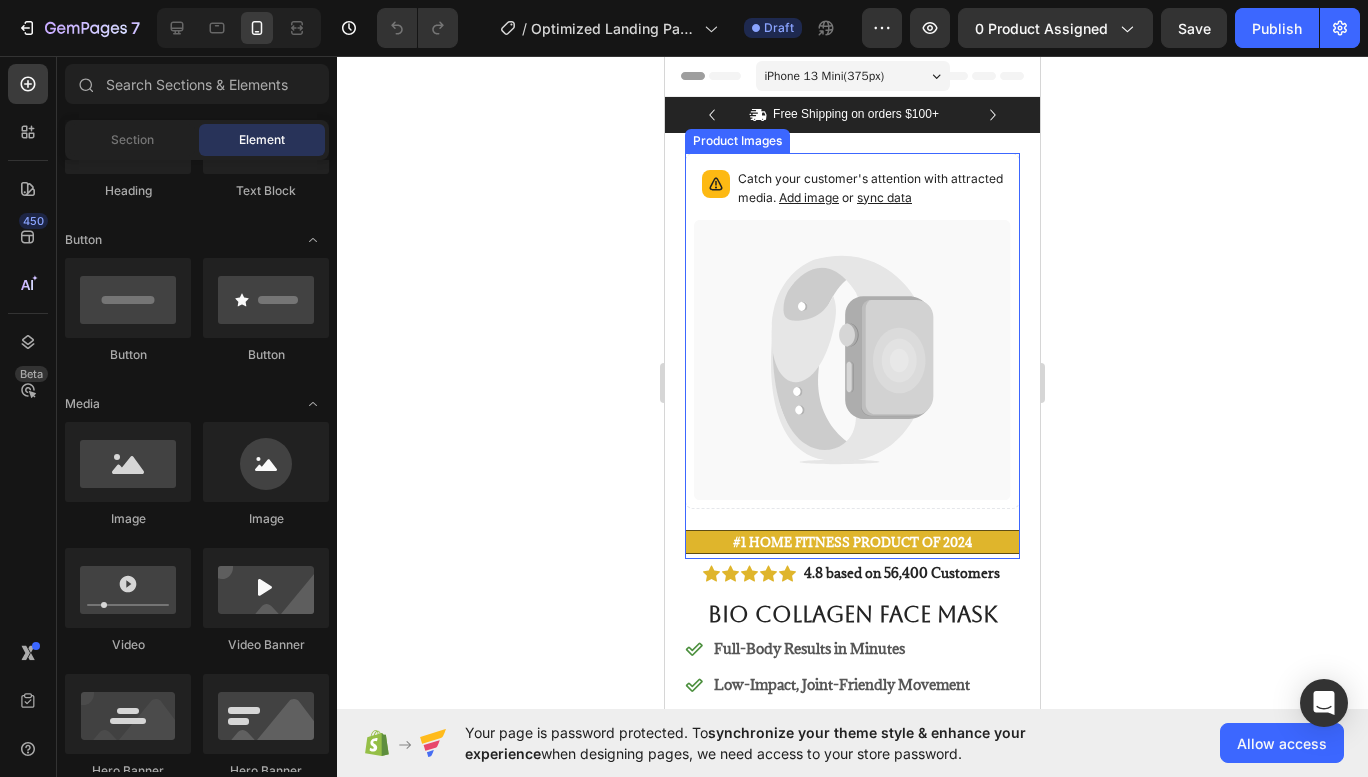click 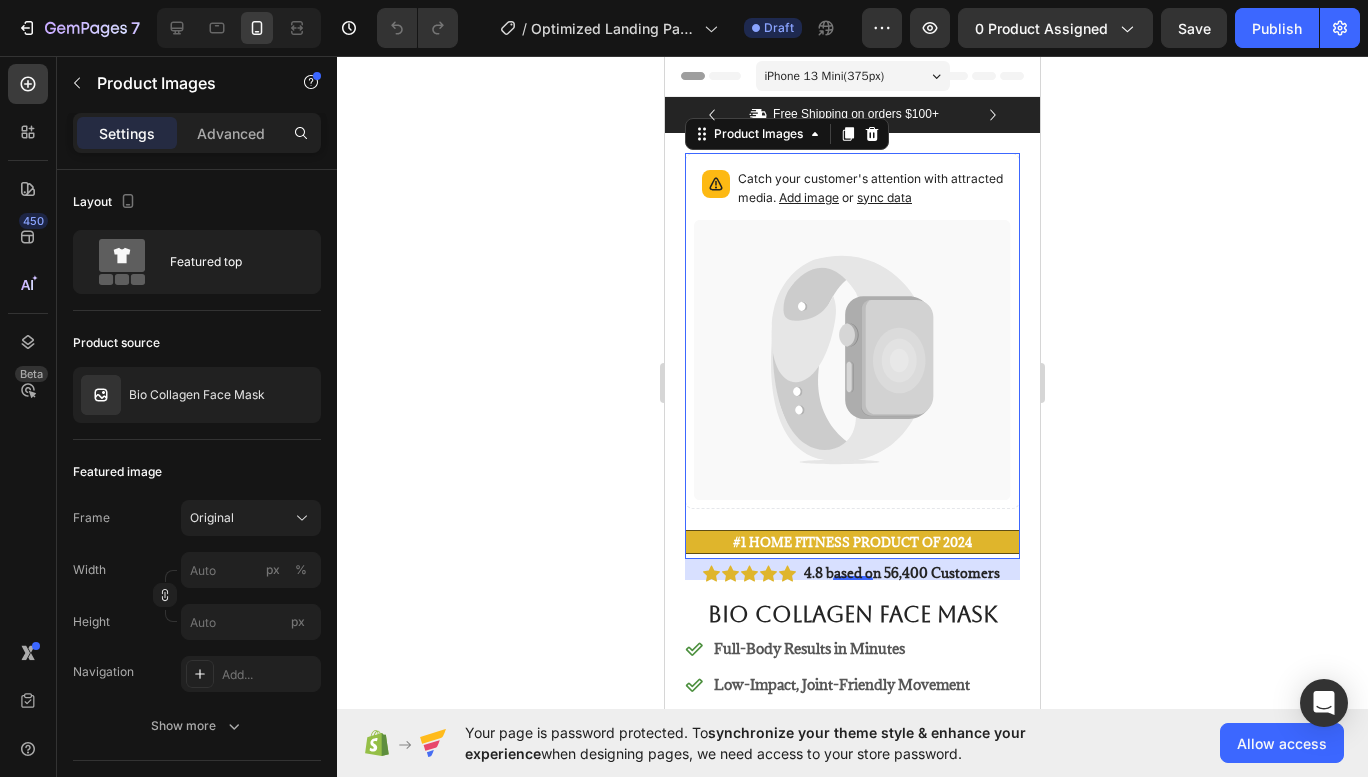 click on "Add image" at bounding box center [809, 197] 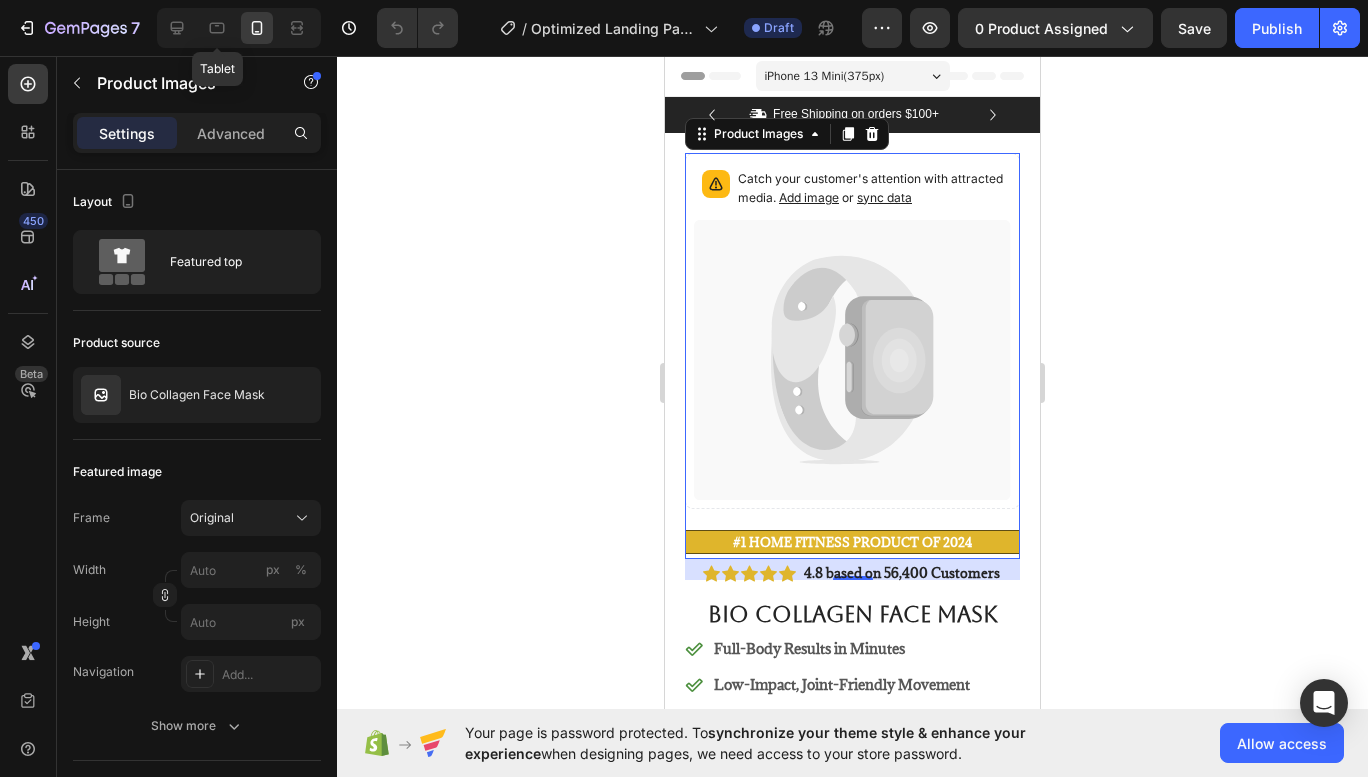 click 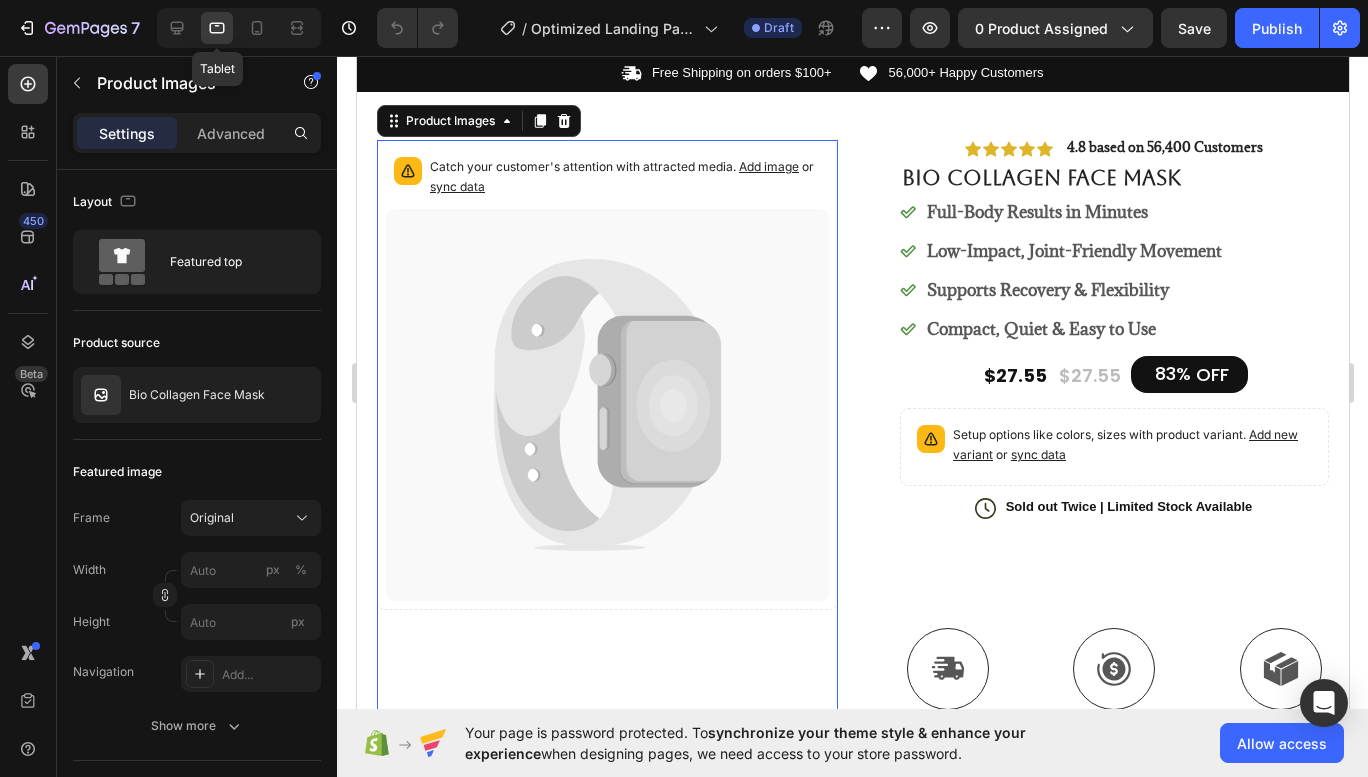 scroll, scrollTop: 56, scrollLeft: 0, axis: vertical 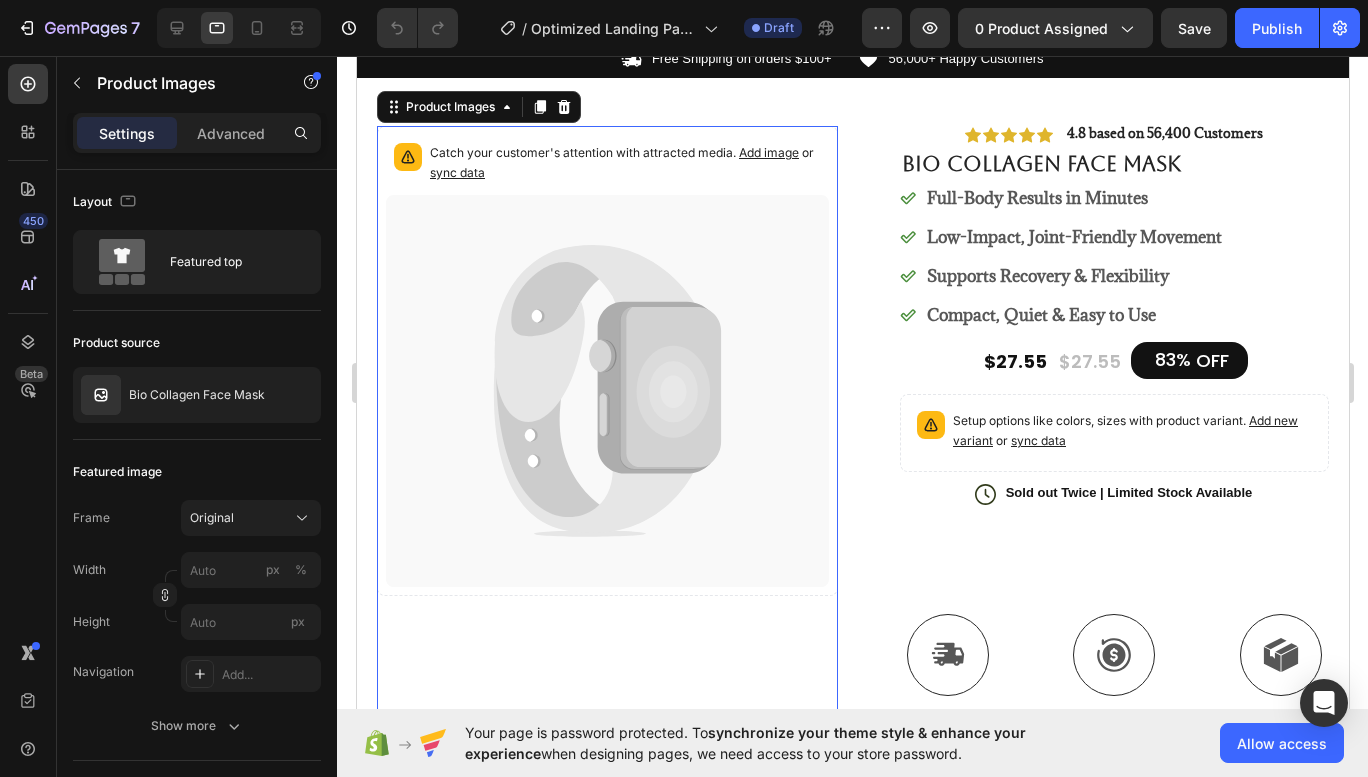 click 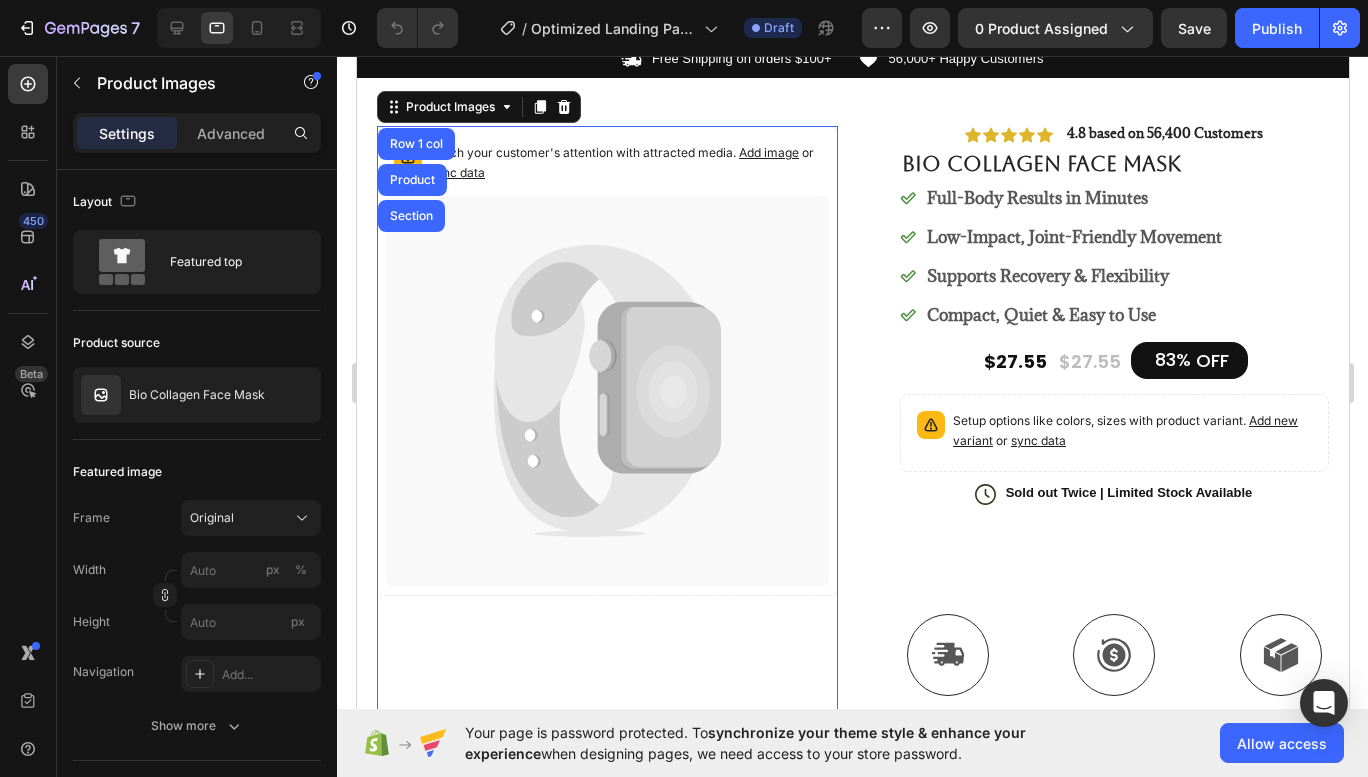 click 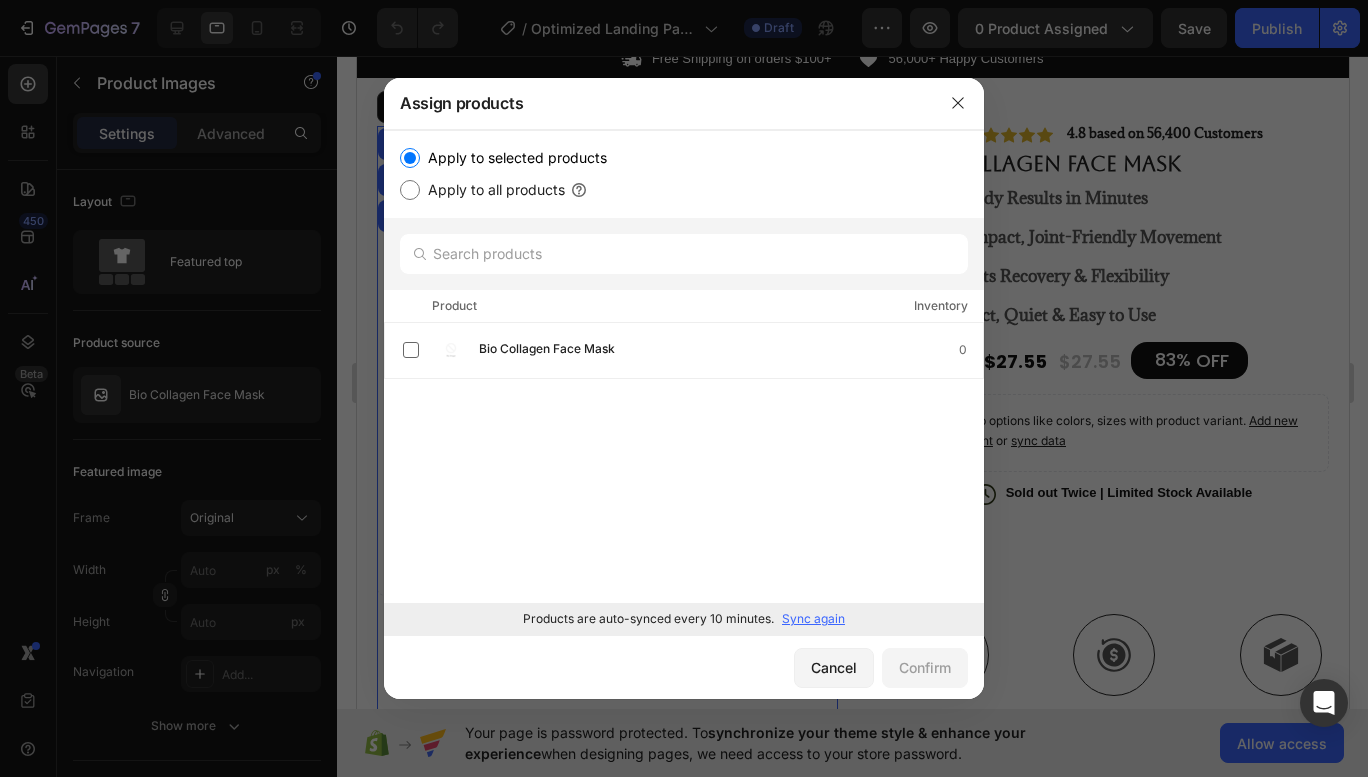 click at bounding box center (411, 350) 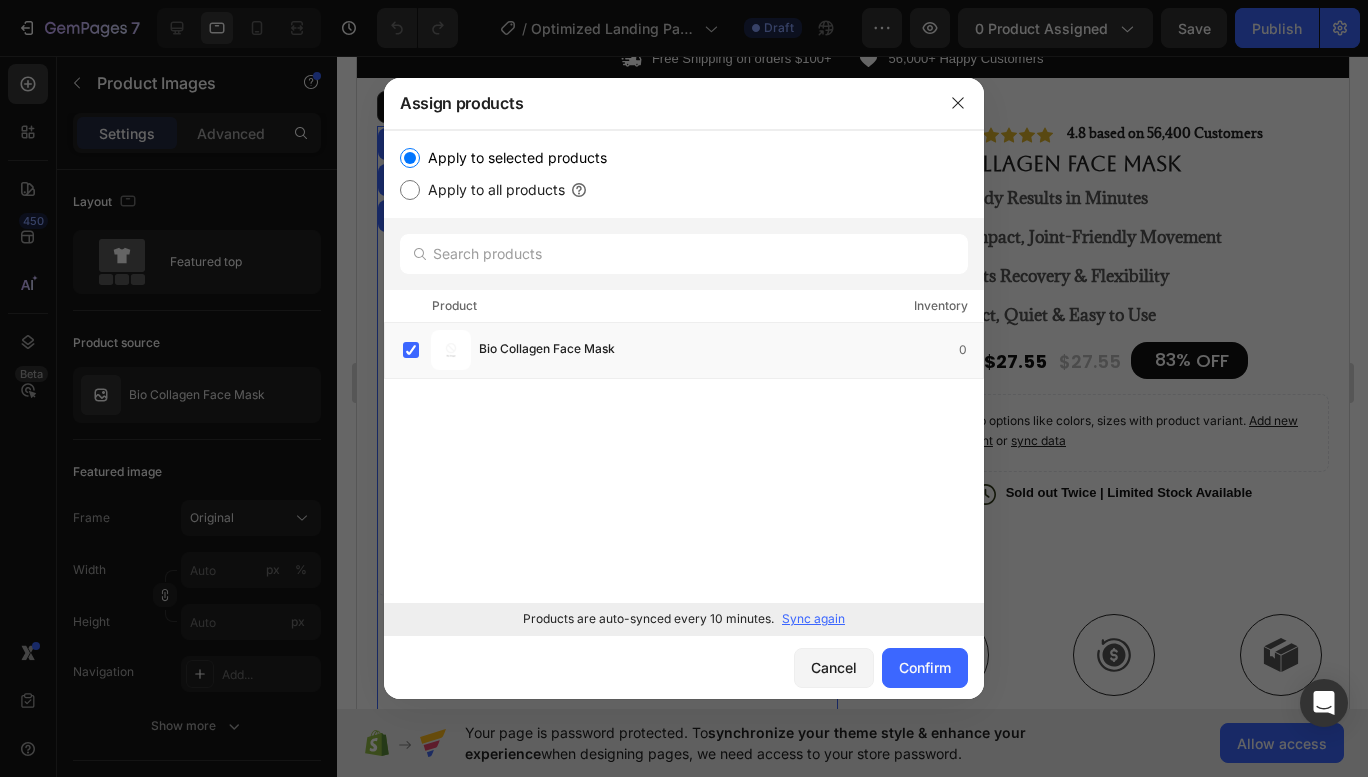 click on "Confirm" at bounding box center (925, 667) 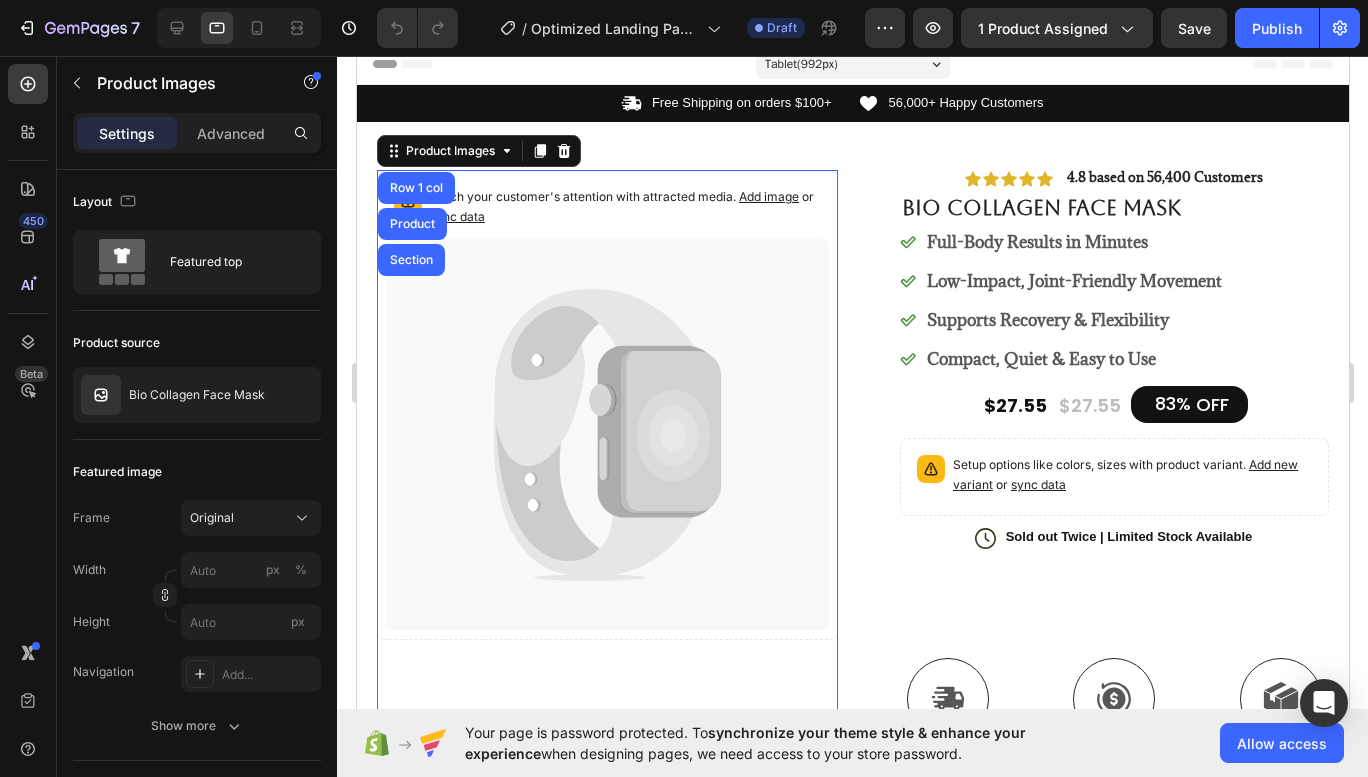scroll, scrollTop: 0, scrollLeft: 0, axis: both 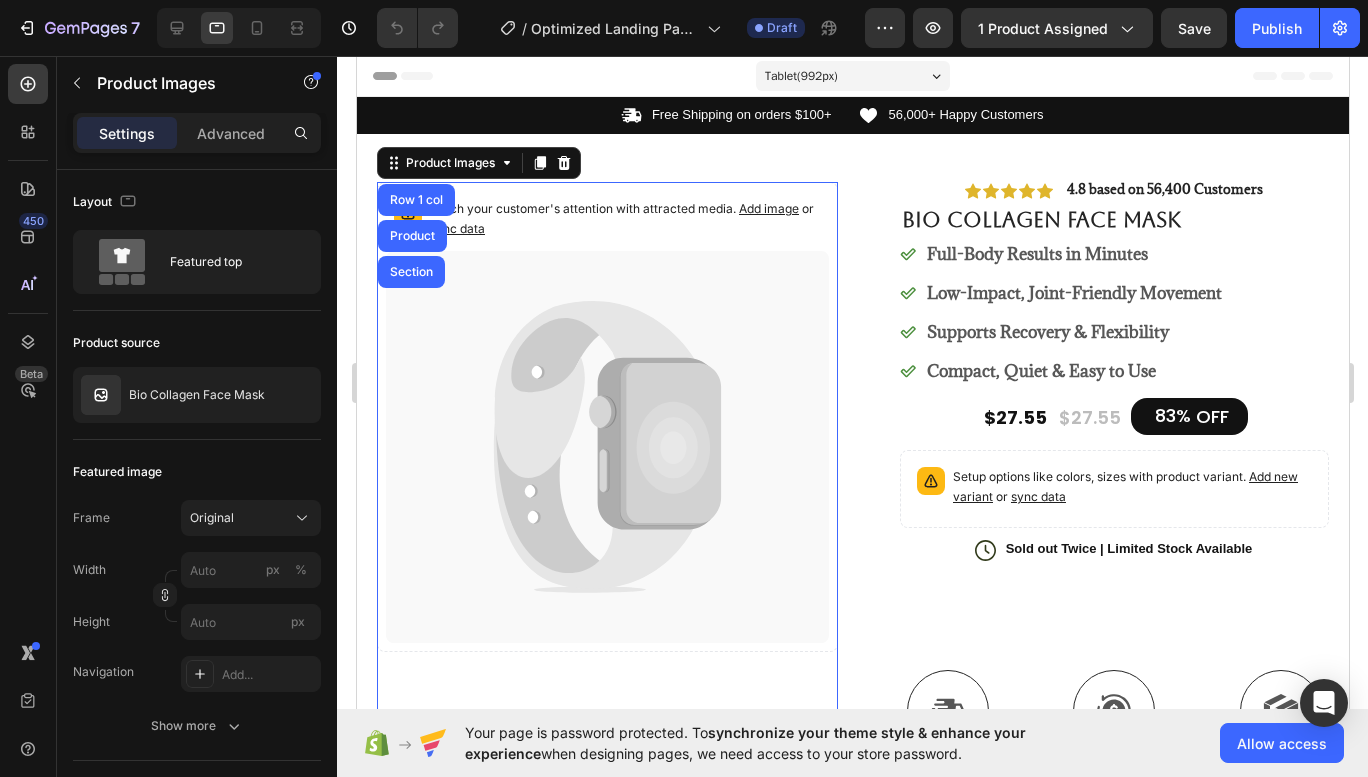 click 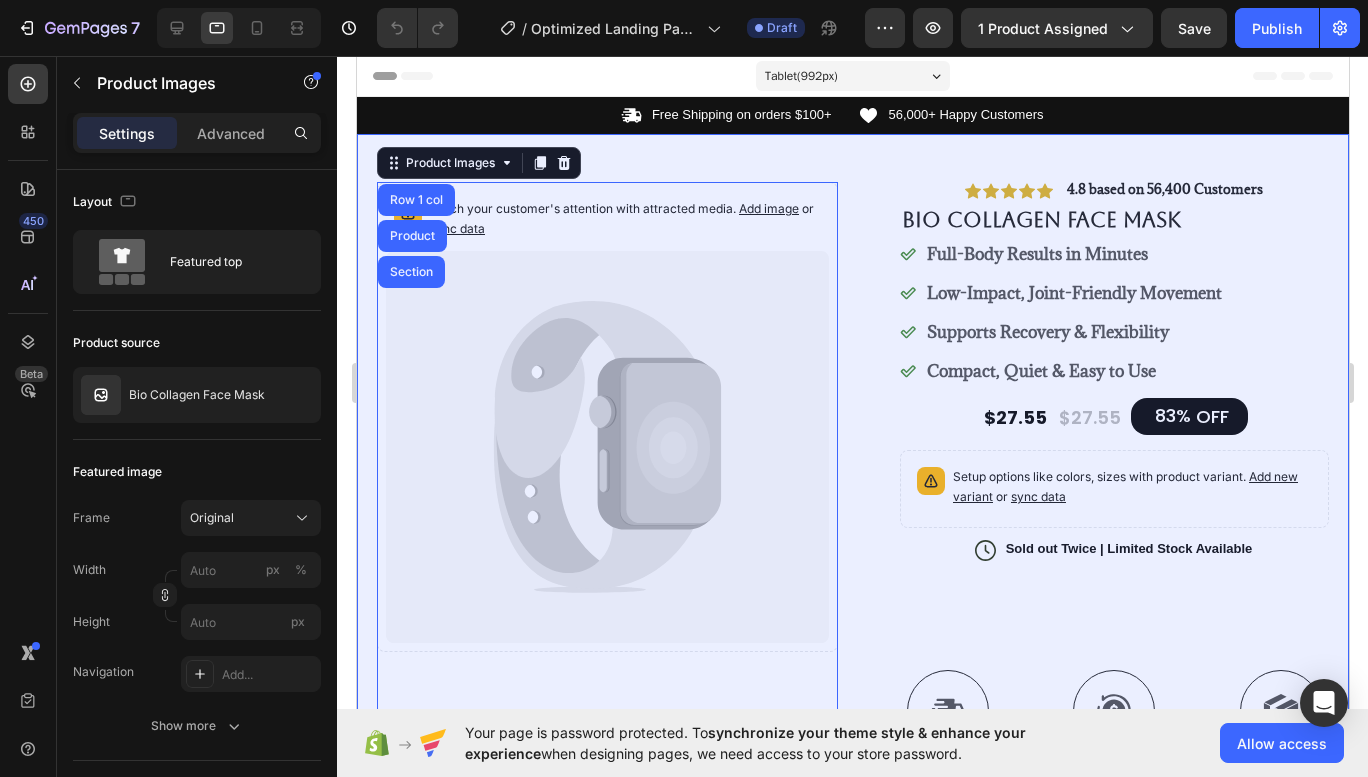 click on "Product" at bounding box center (411, 236) 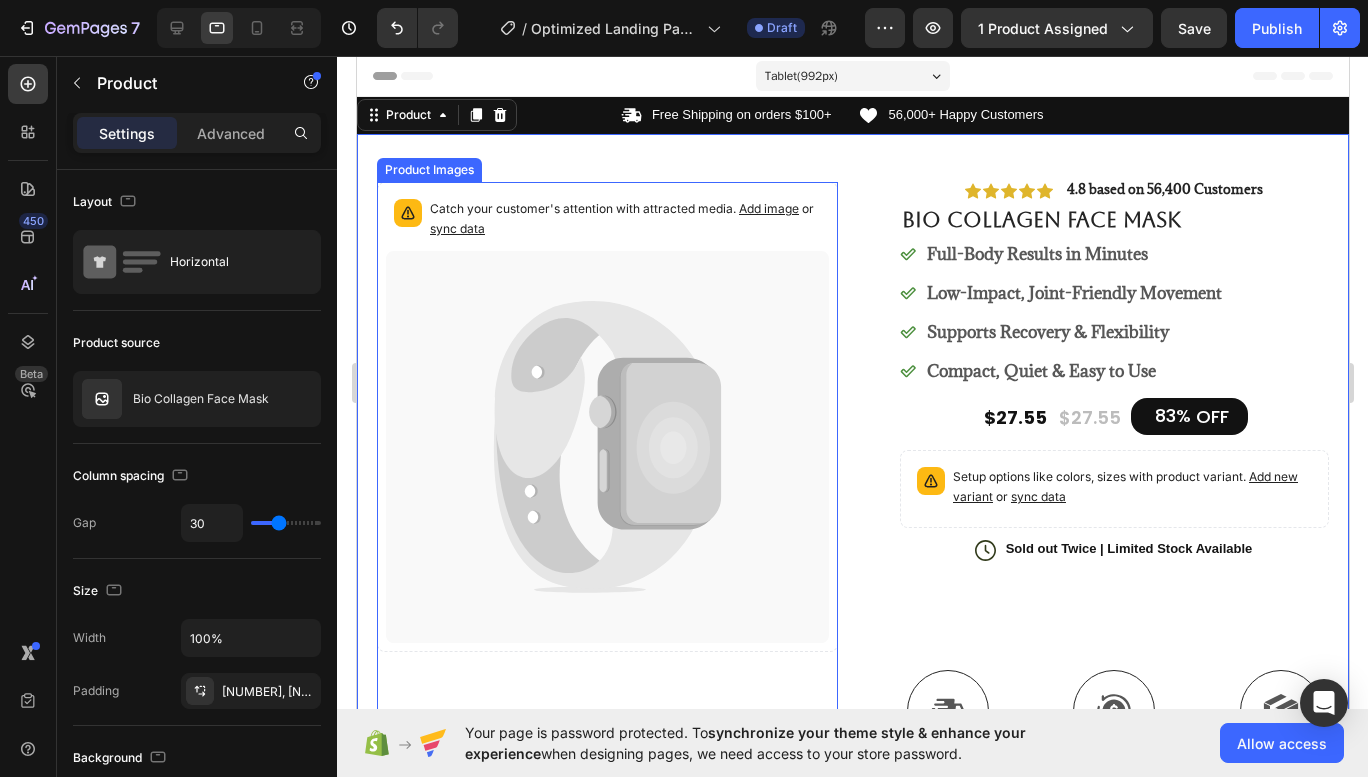 click on "Product Images" at bounding box center (428, 170) 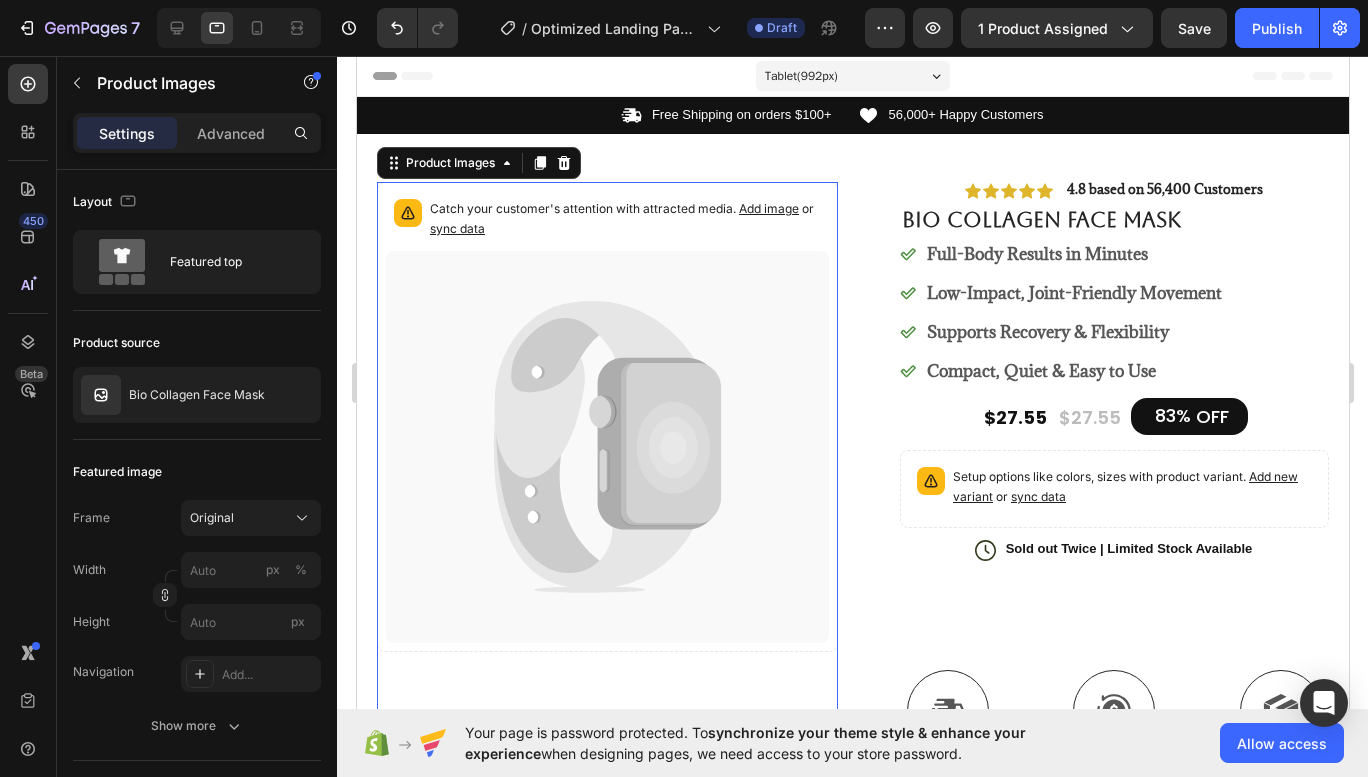 click 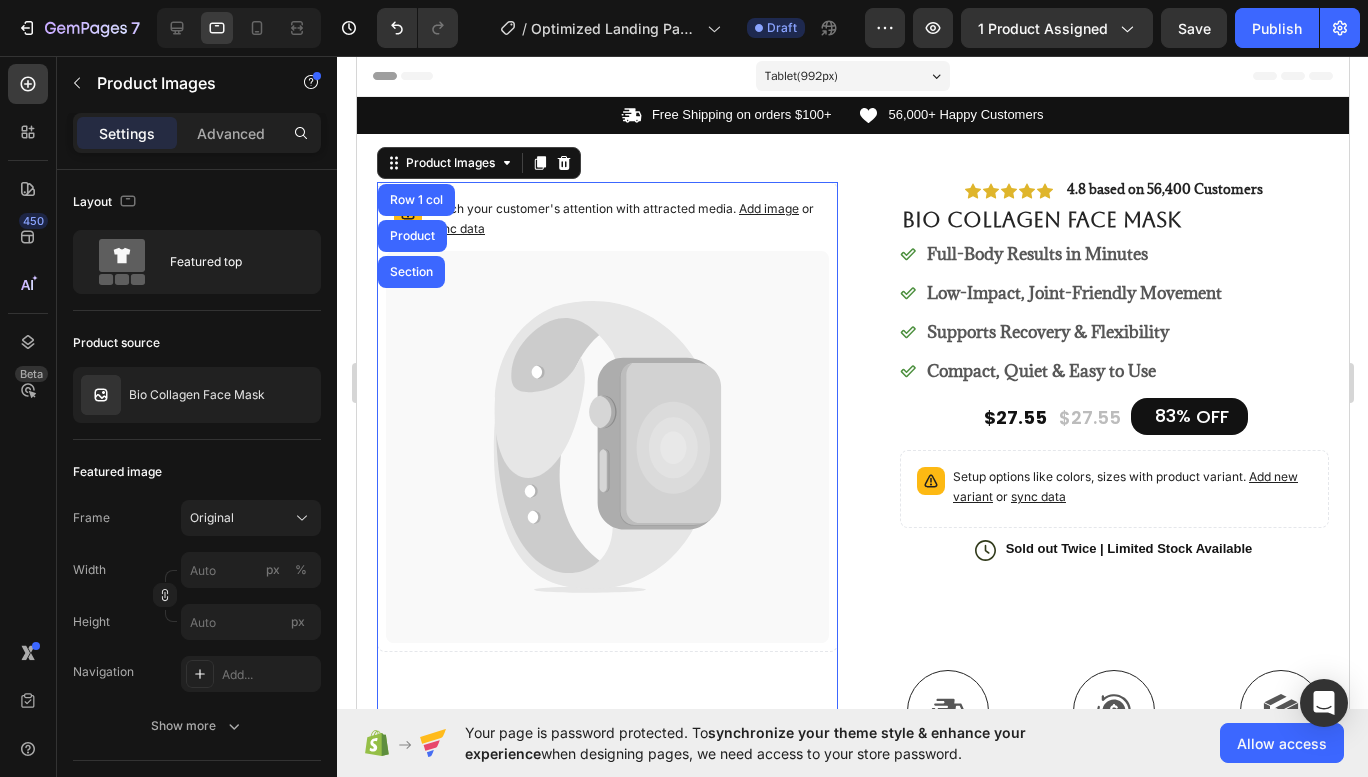 click 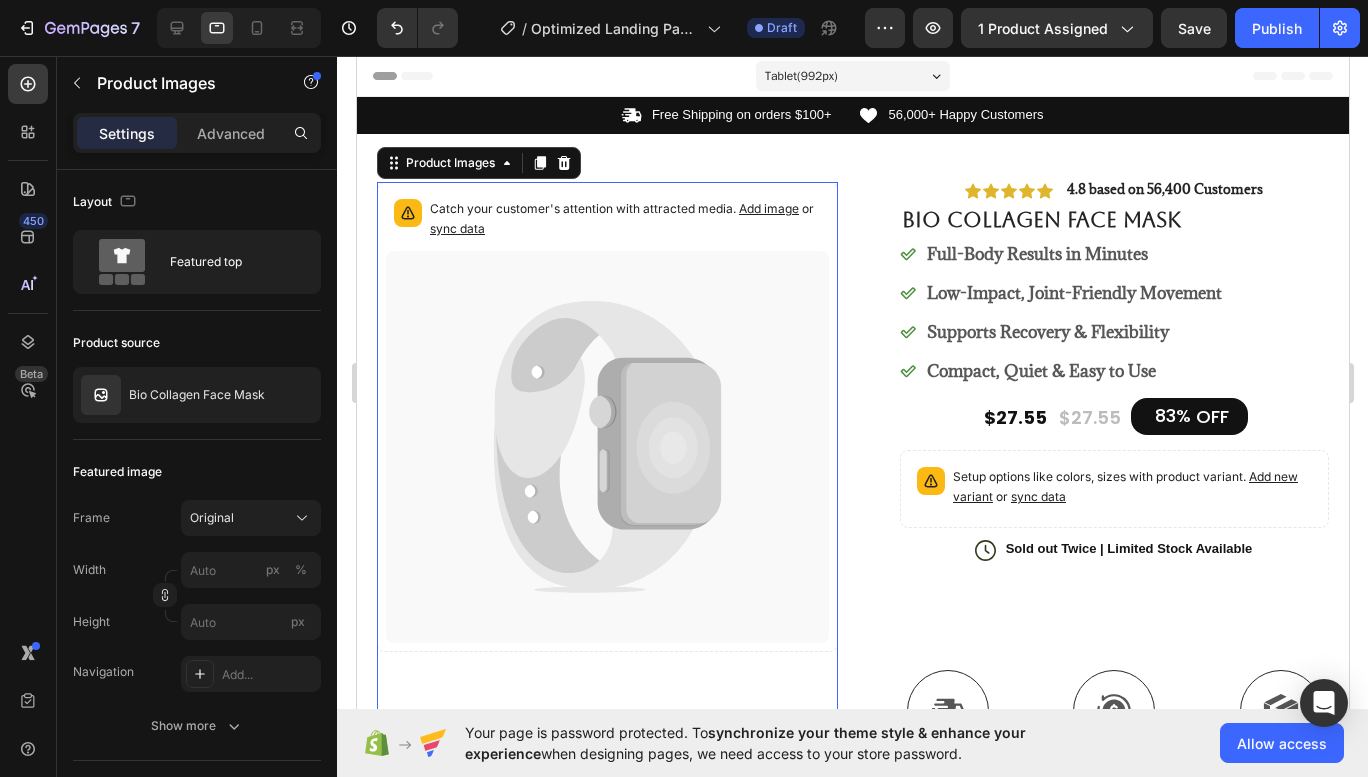 click on "Add image" at bounding box center (768, 208) 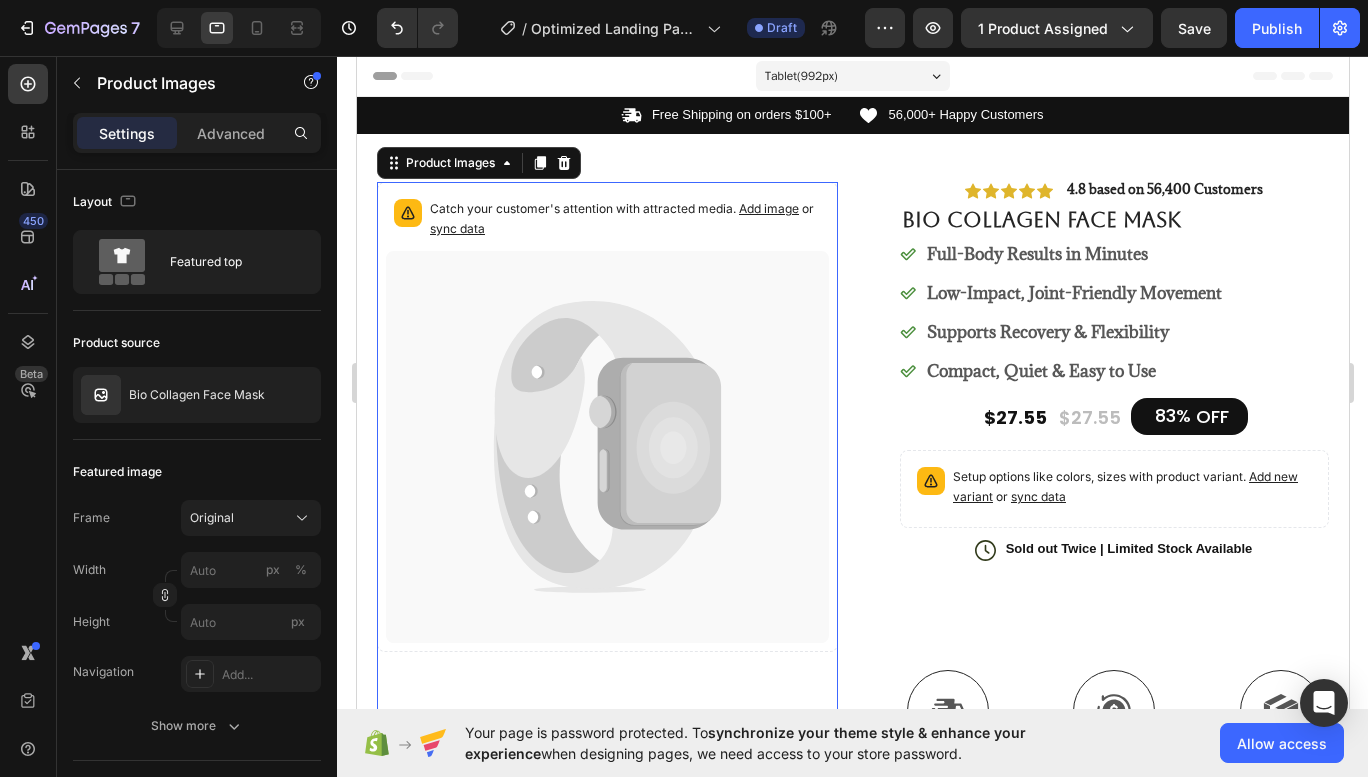 click on "sync data" at bounding box center (456, 228) 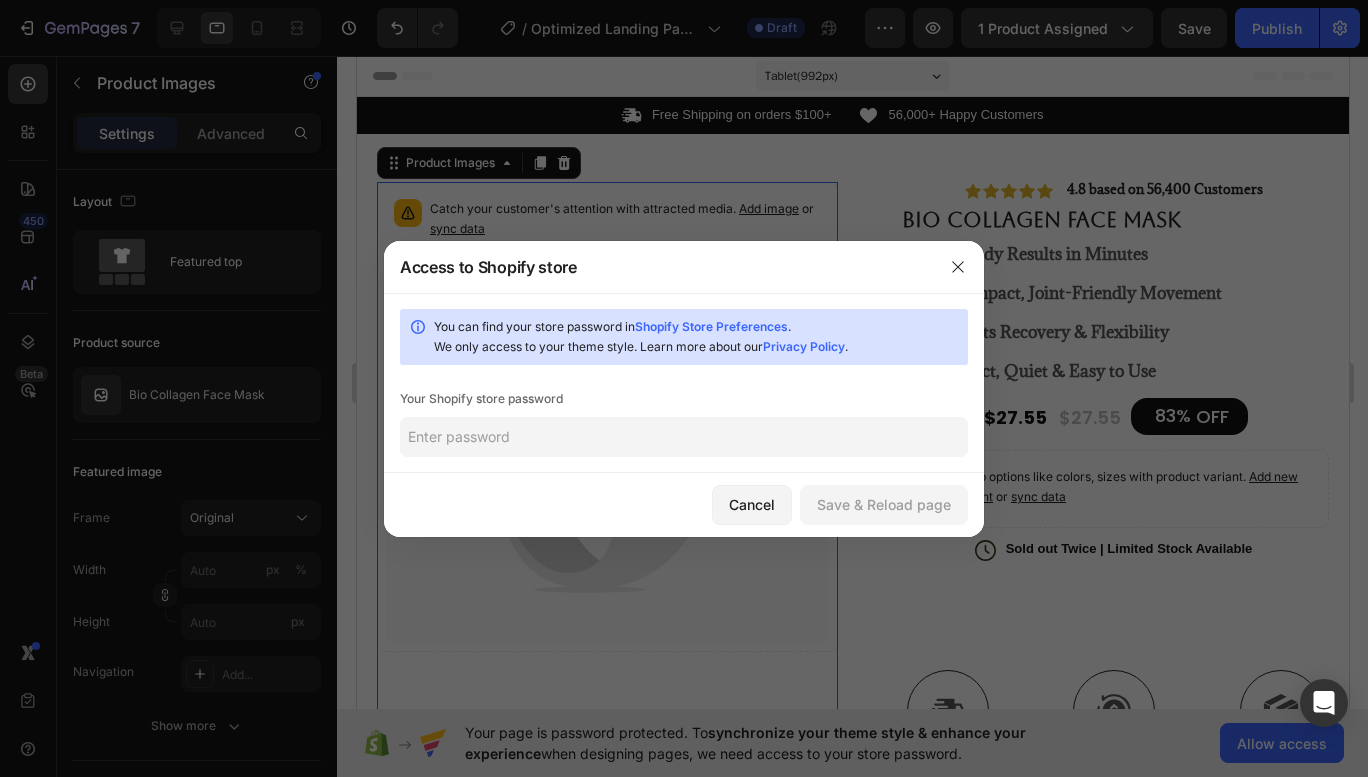 click on "Shopify Store Preferences" at bounding box center [711, 326] 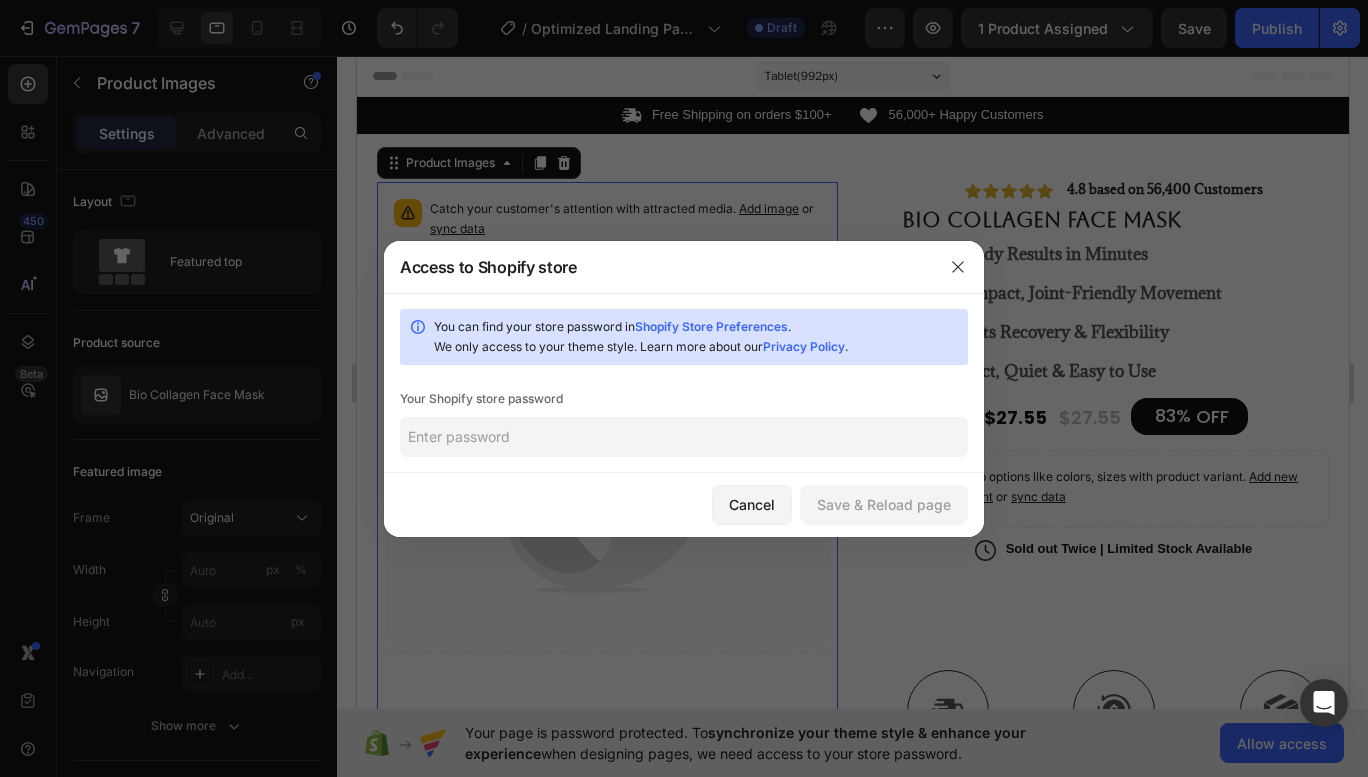paste on "skiele" 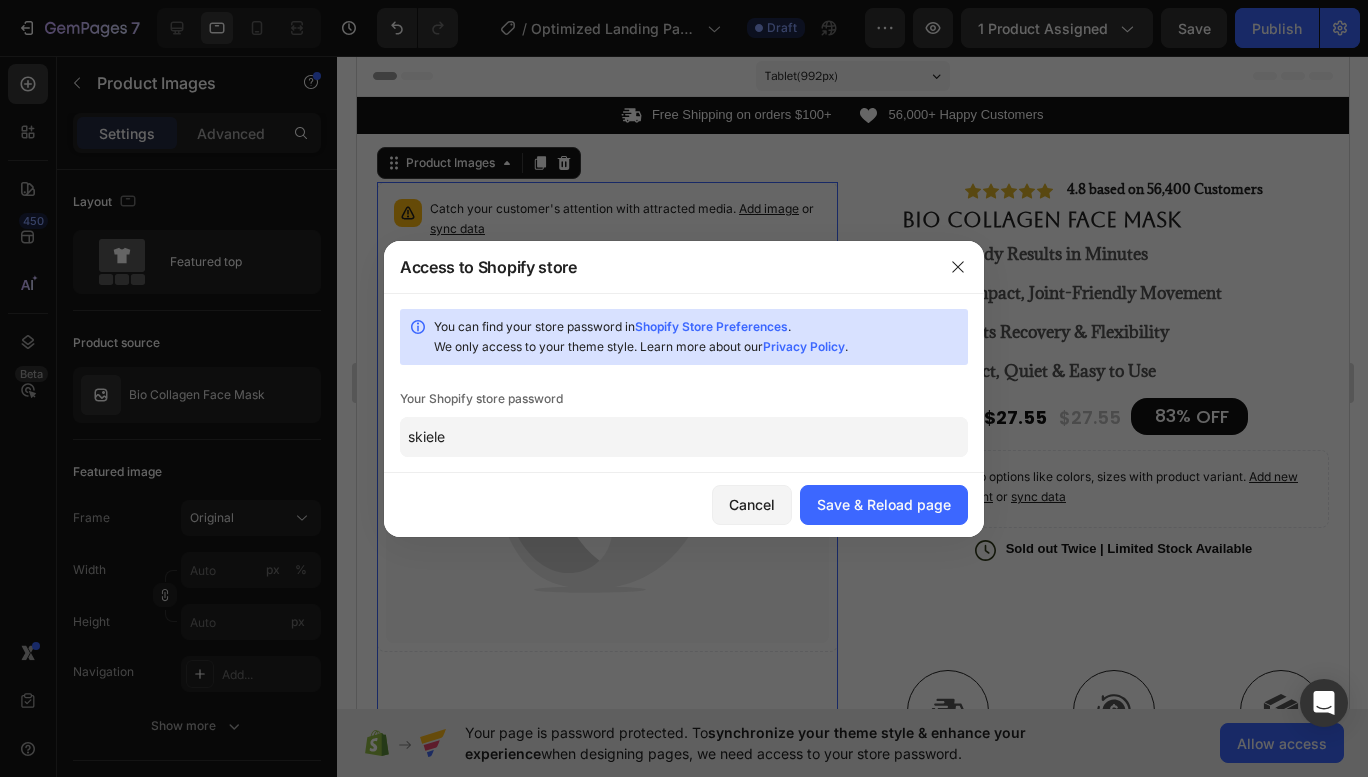 type on "skiele" 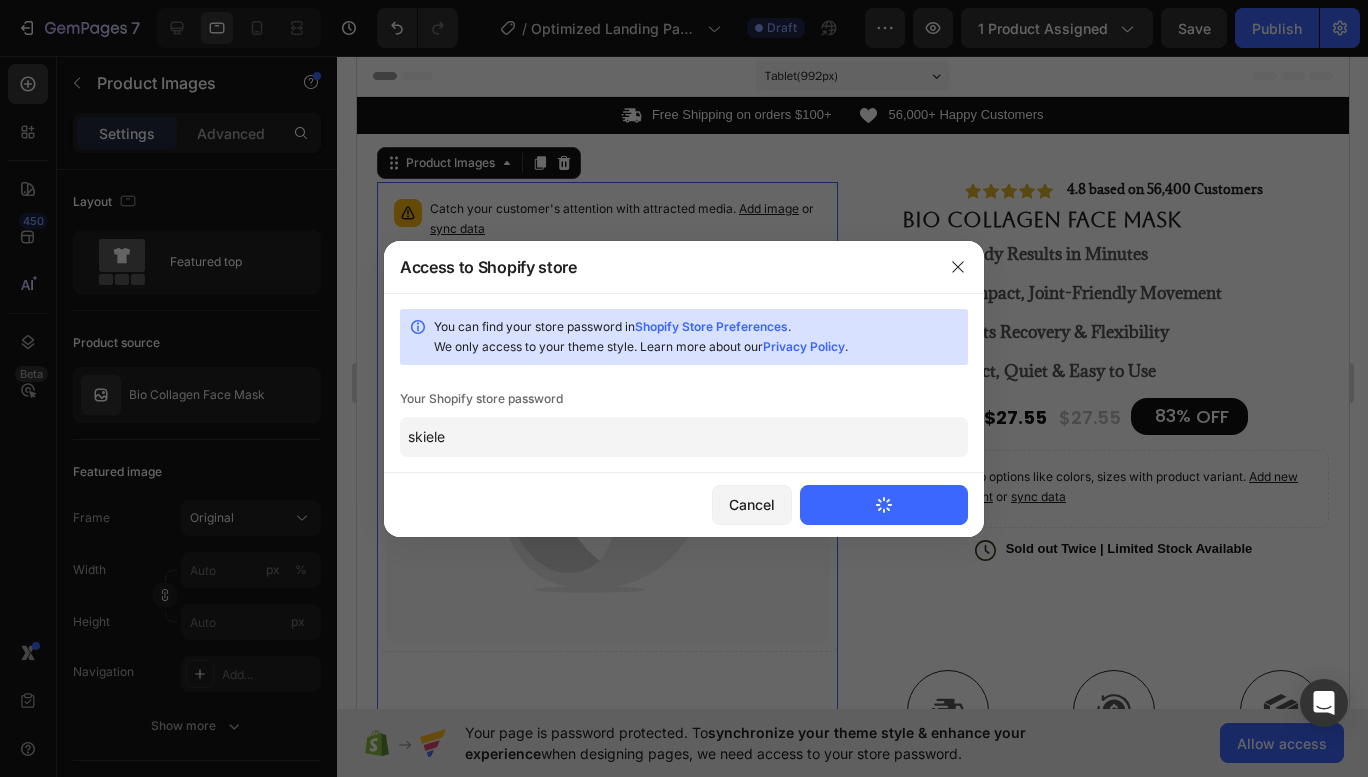 type 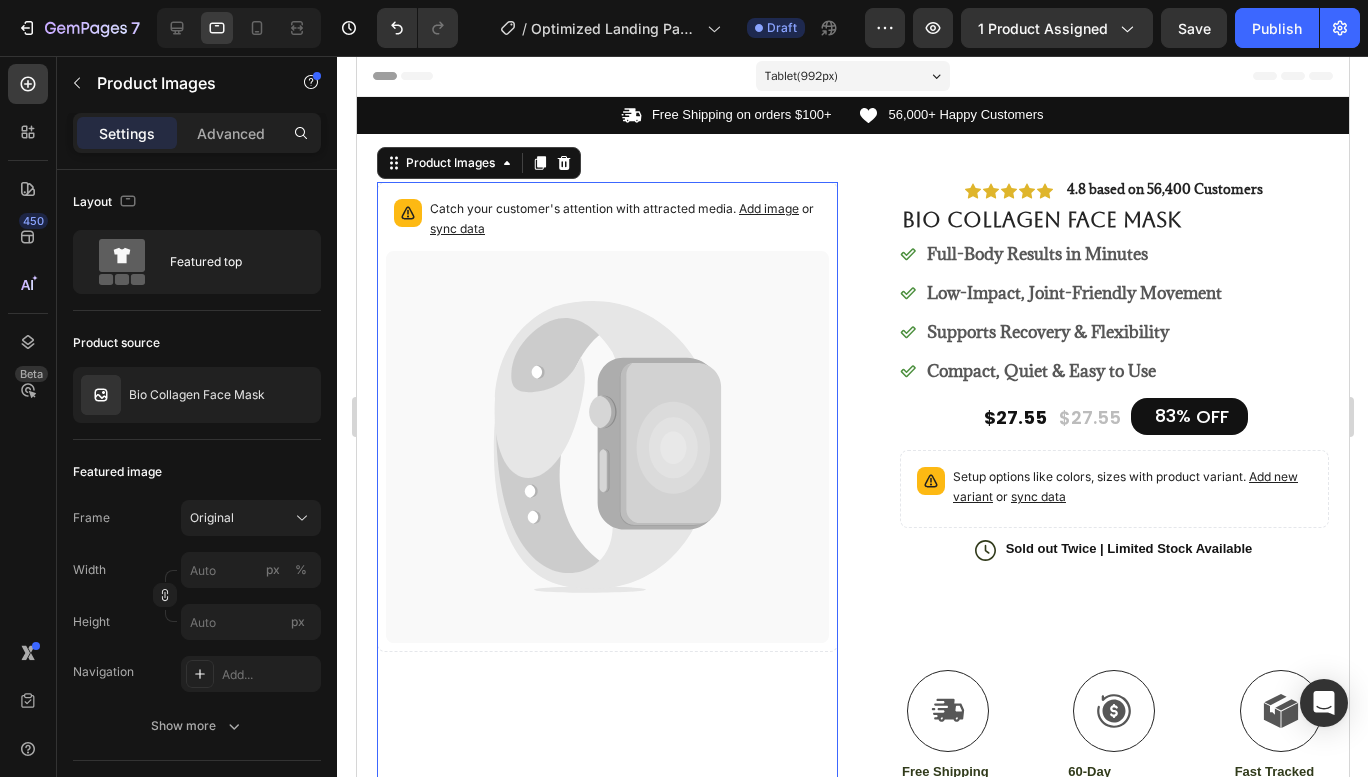 scroll, scrollTop: 0, scrollLeft: 0, axis: both 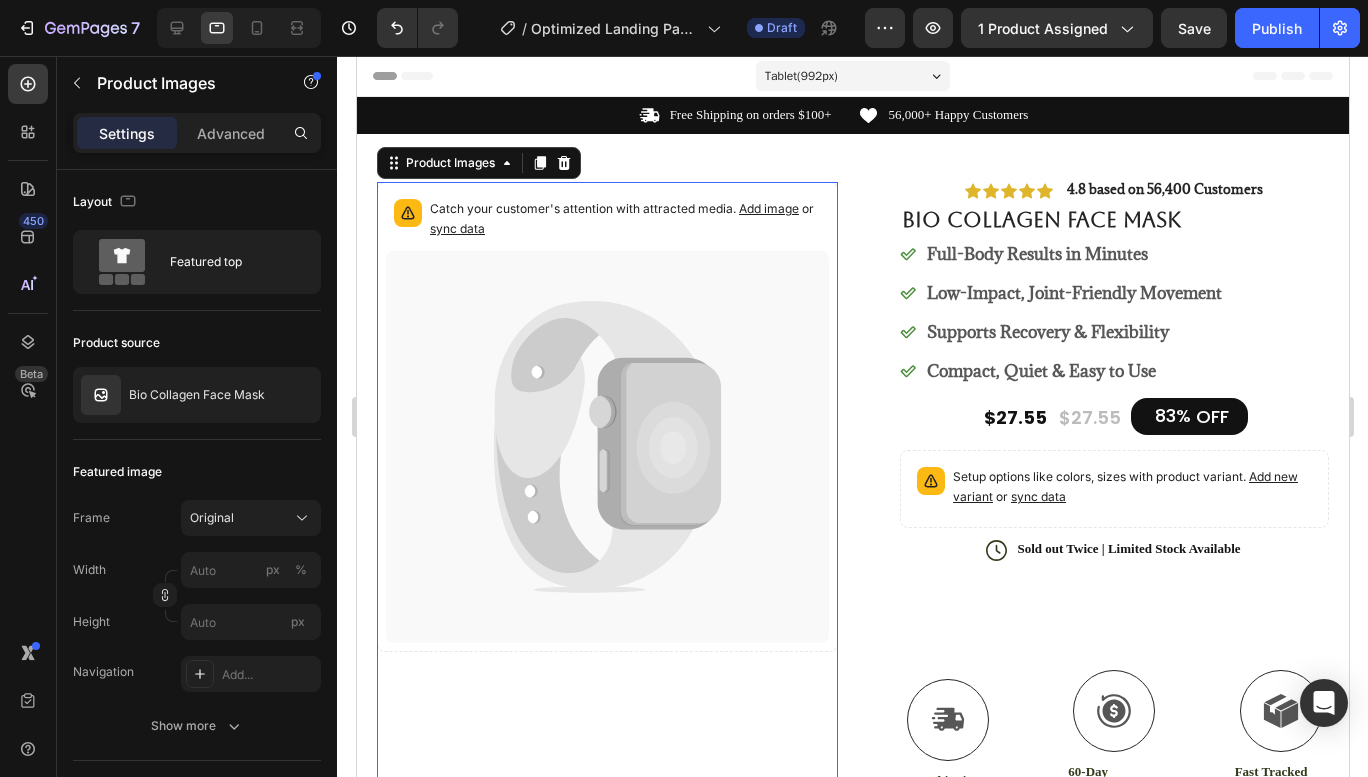 click on "1 product assigned" 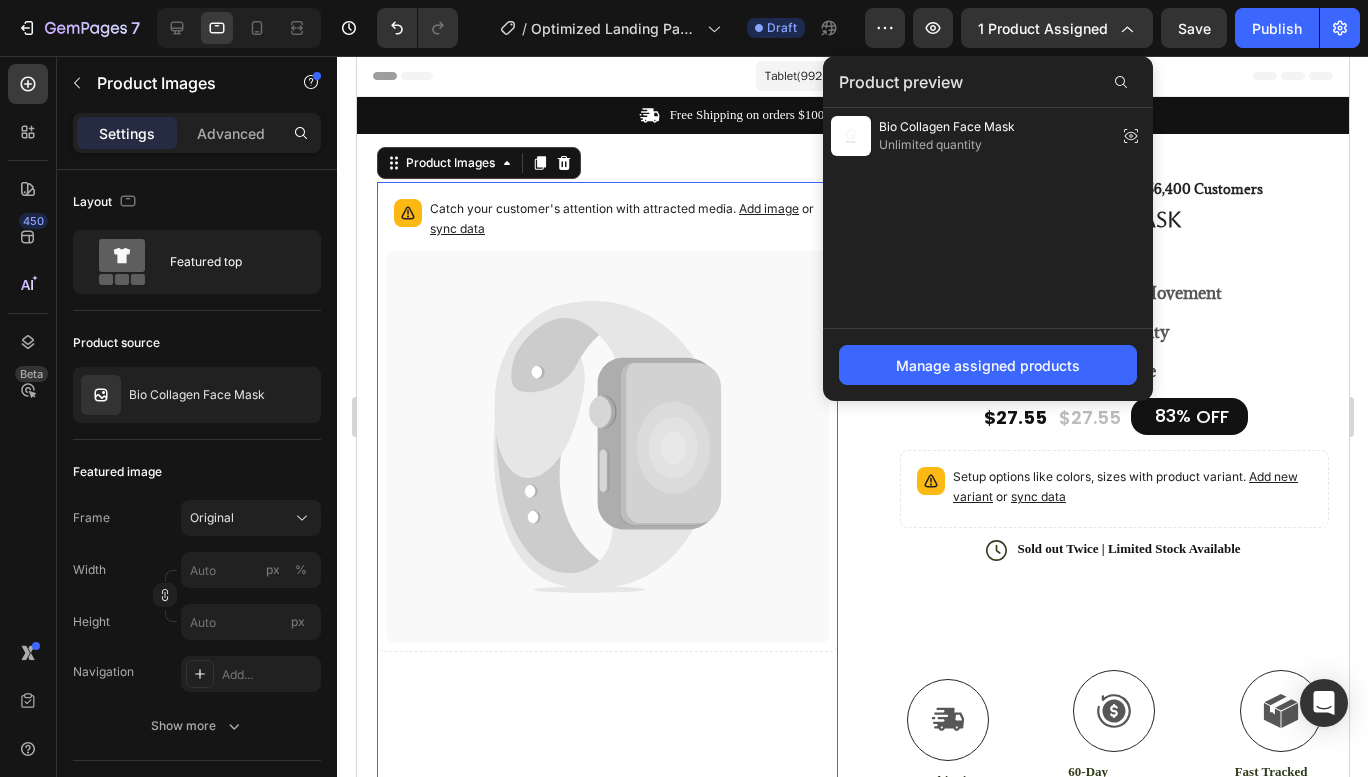 click on "Unlimited quantity" at bounding box center [947, 145] 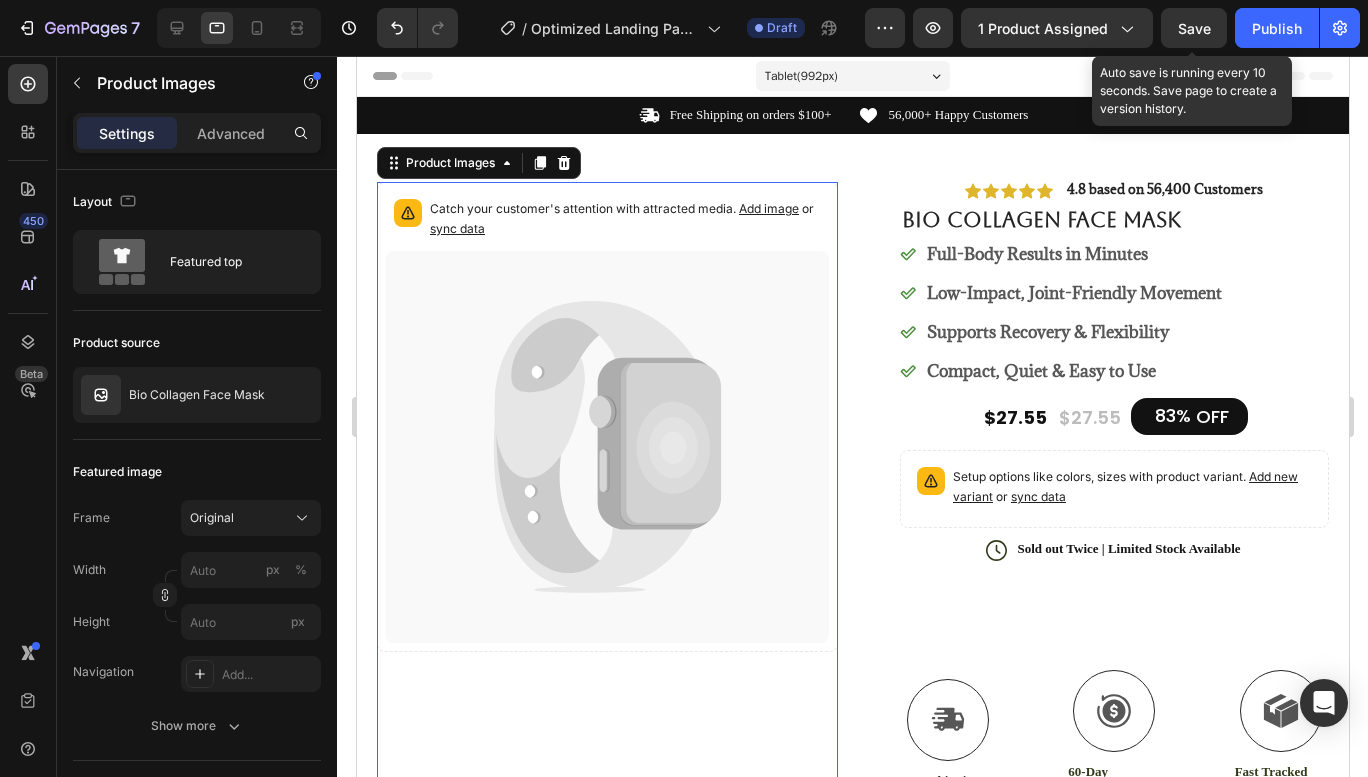click on "Save" at bounding box center [1194, 28] 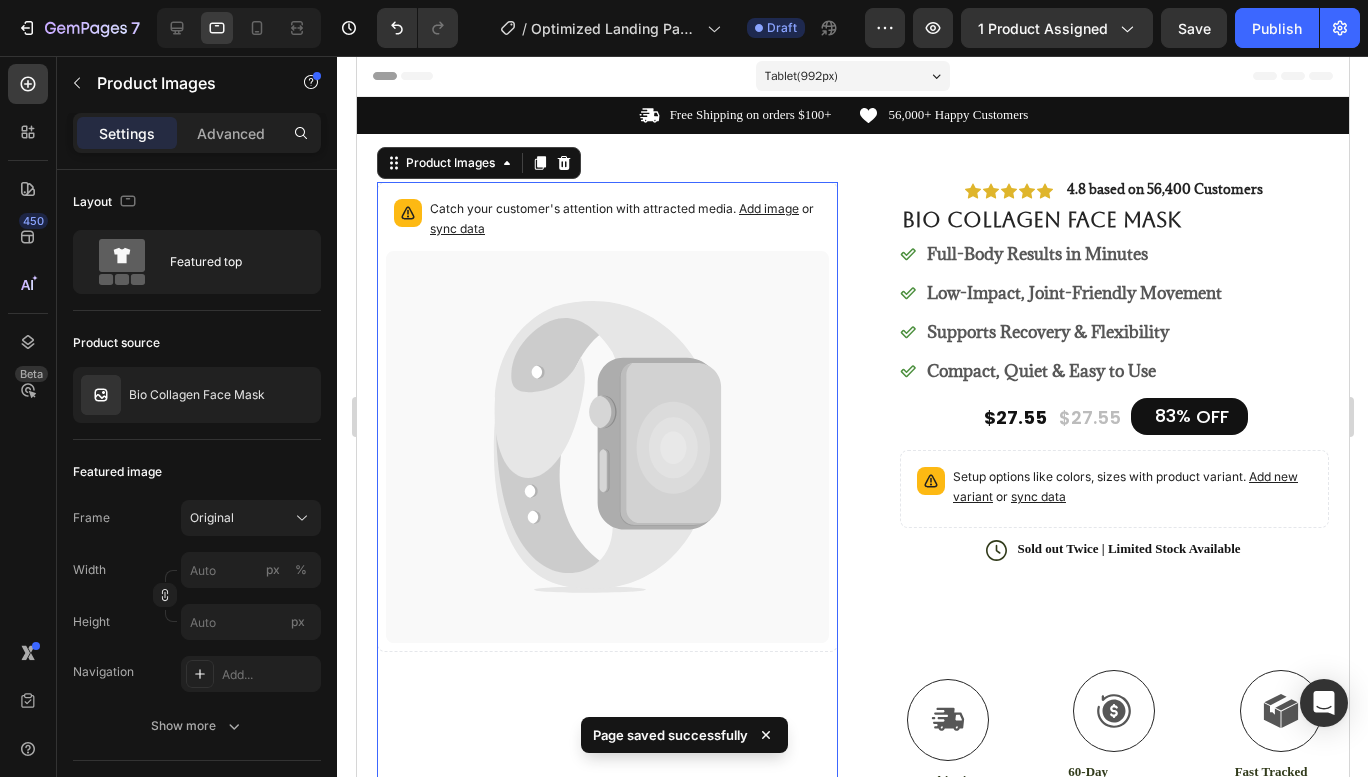 click on "Tablet  ( 992 px)" at bounding box center [852, 76] 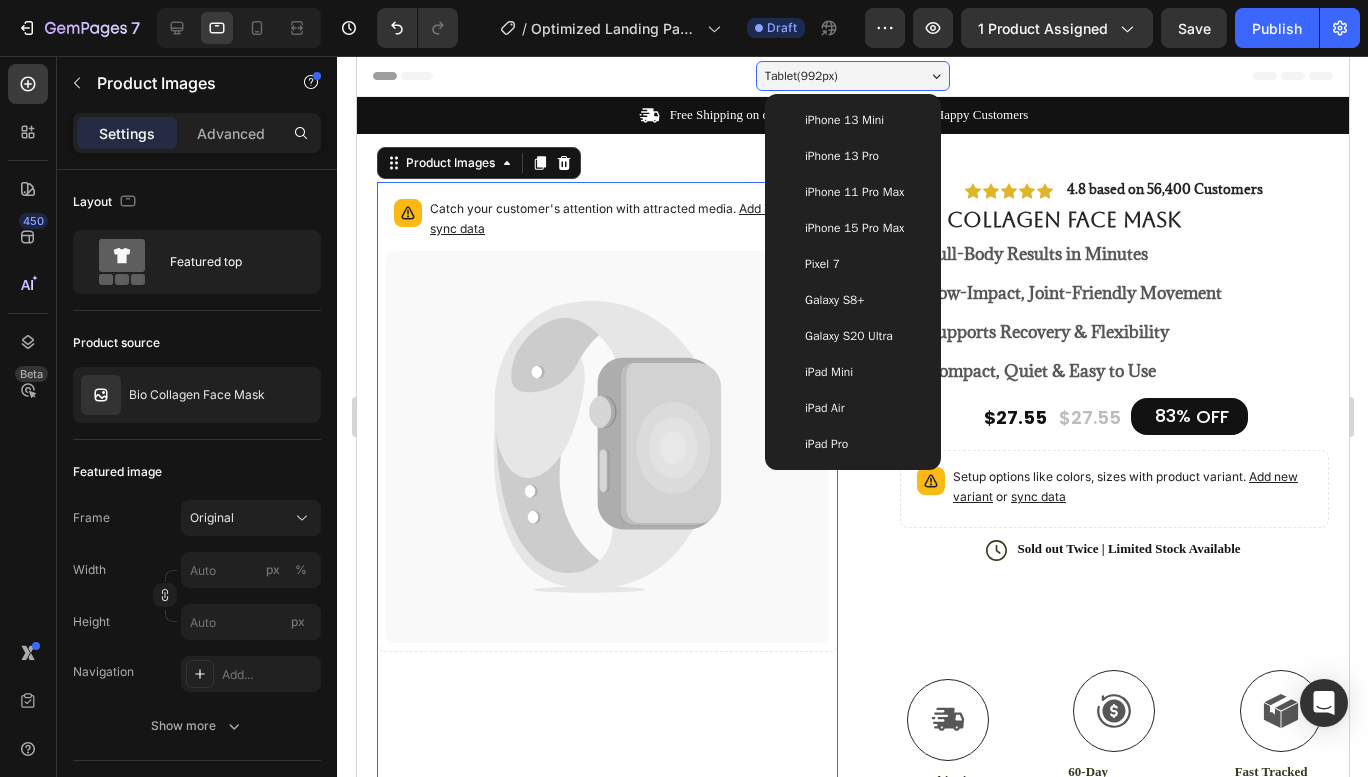 click on "Tablet  ( 992 px)" at bounding box center [852, 76] 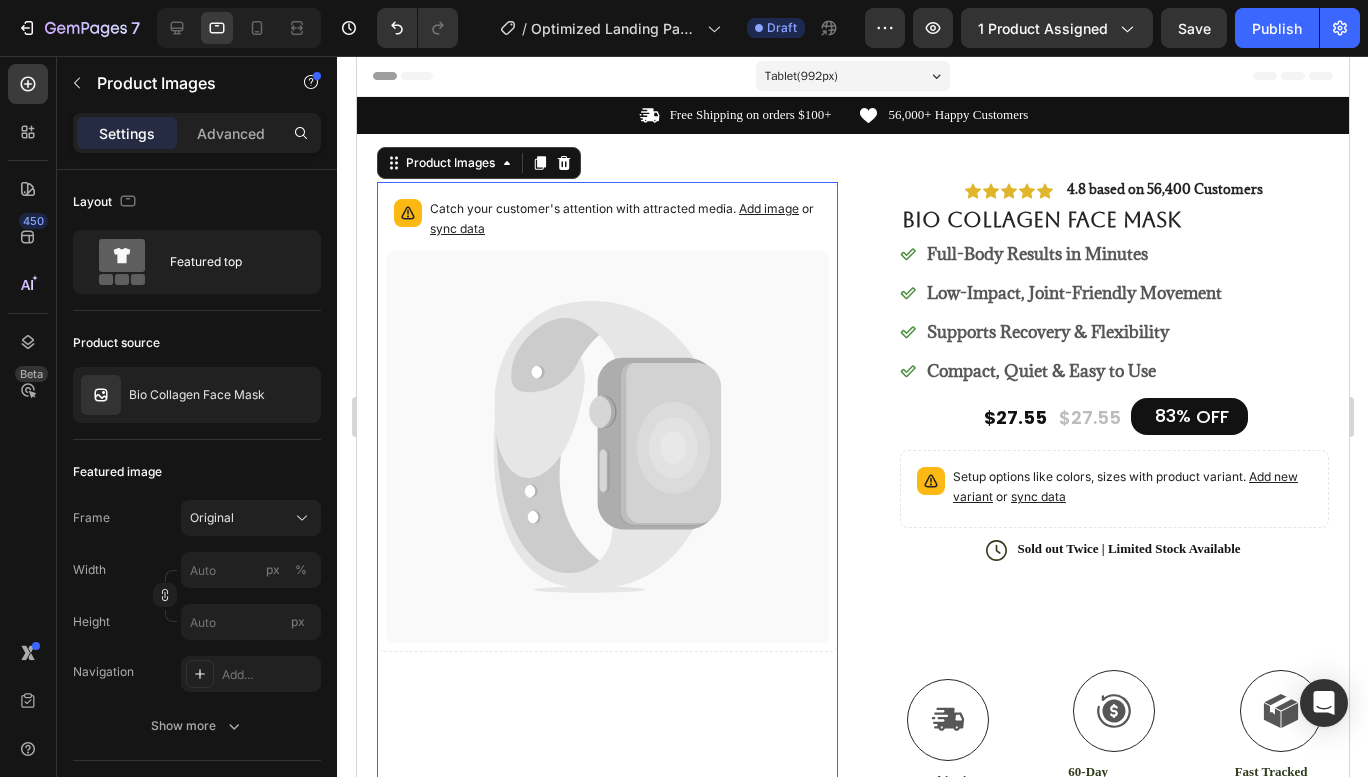 click on "Add image" at bounding box center [768, 208] 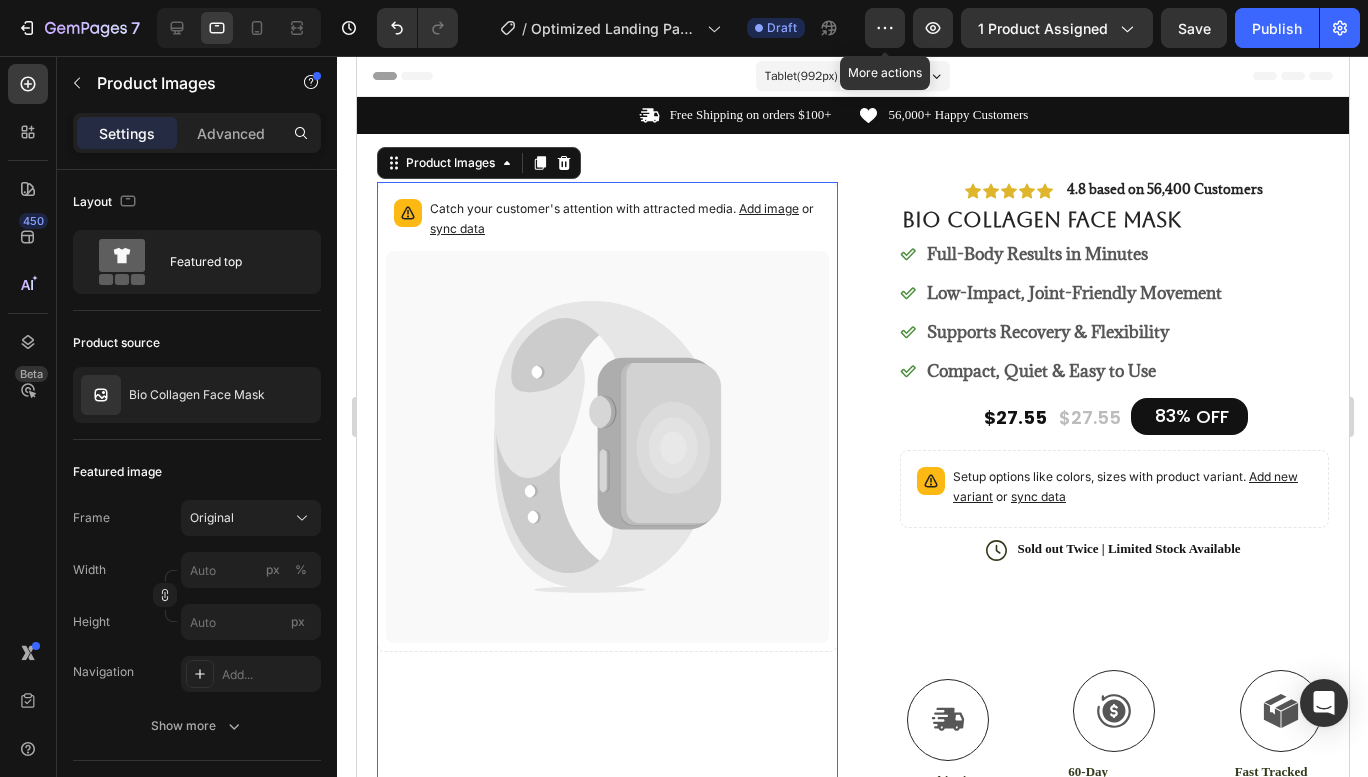 click 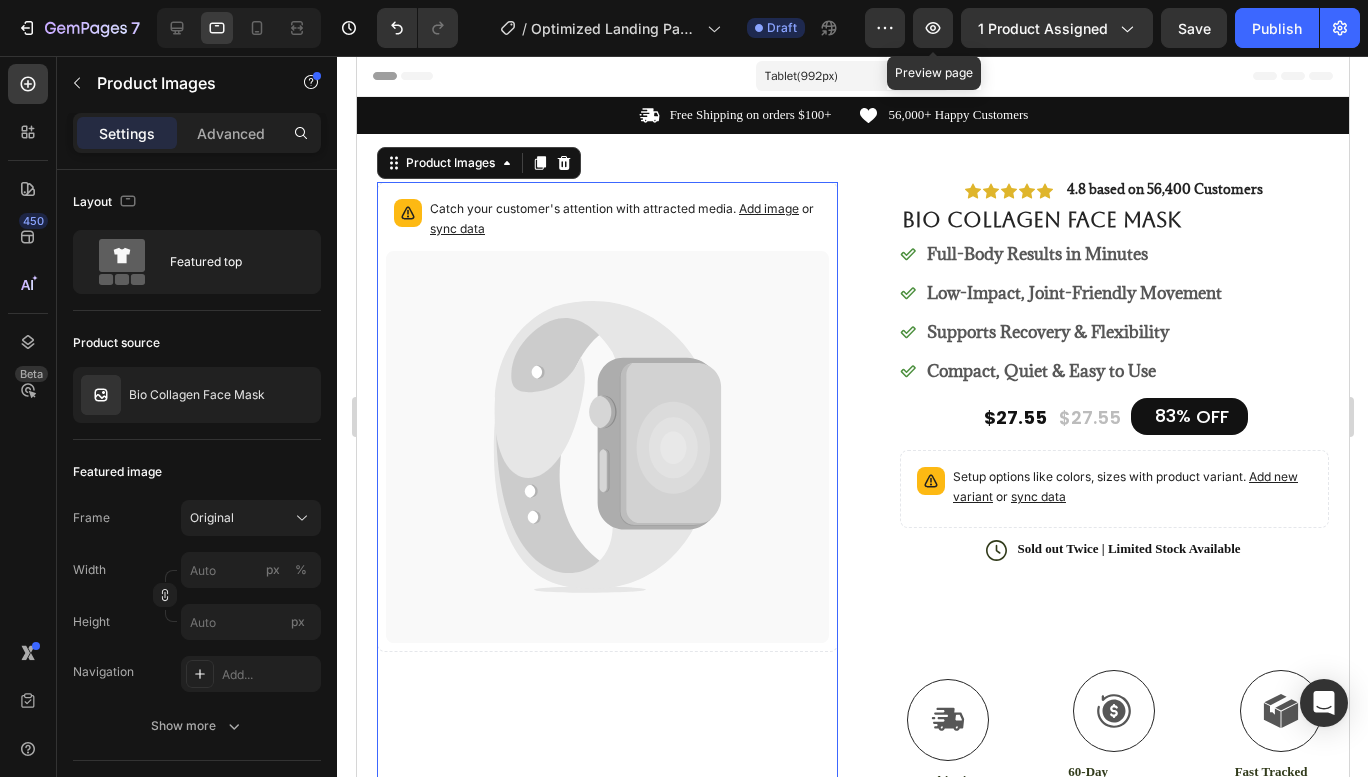 click 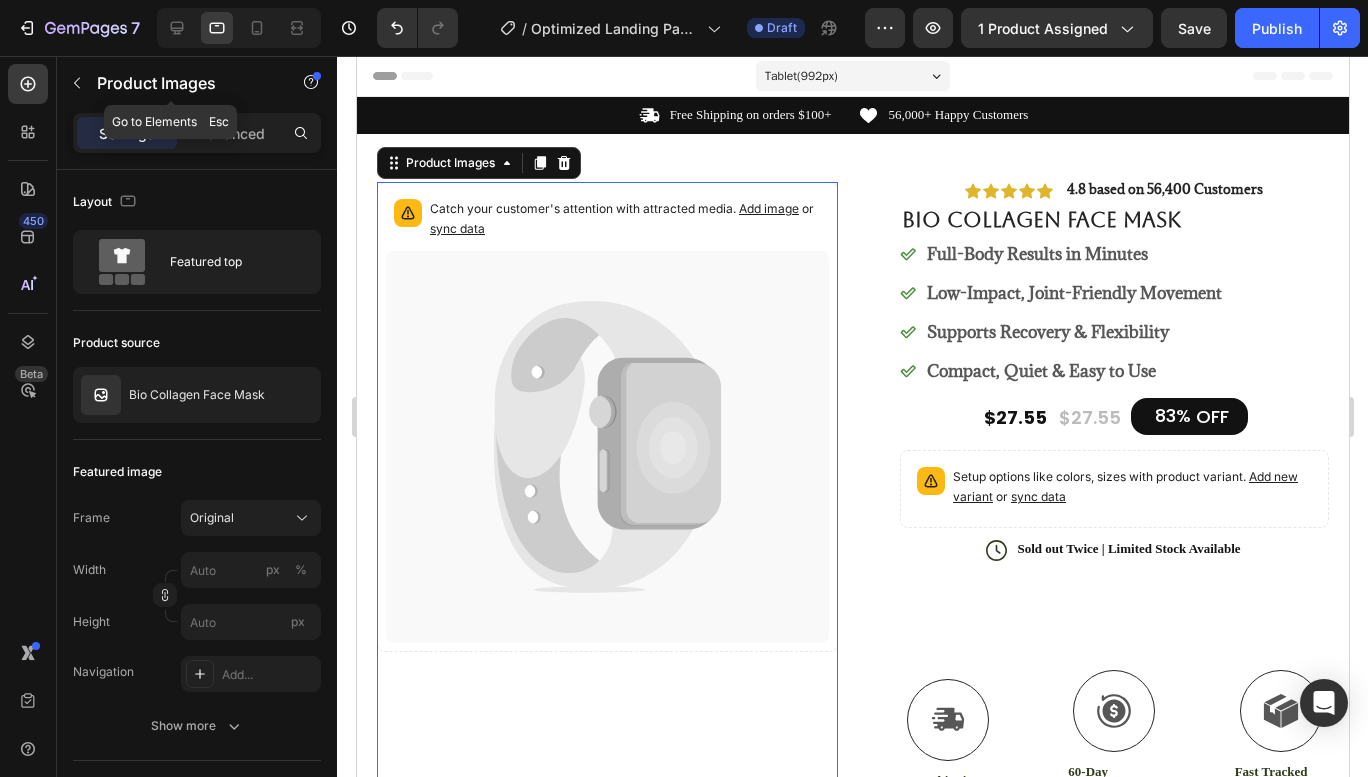 click 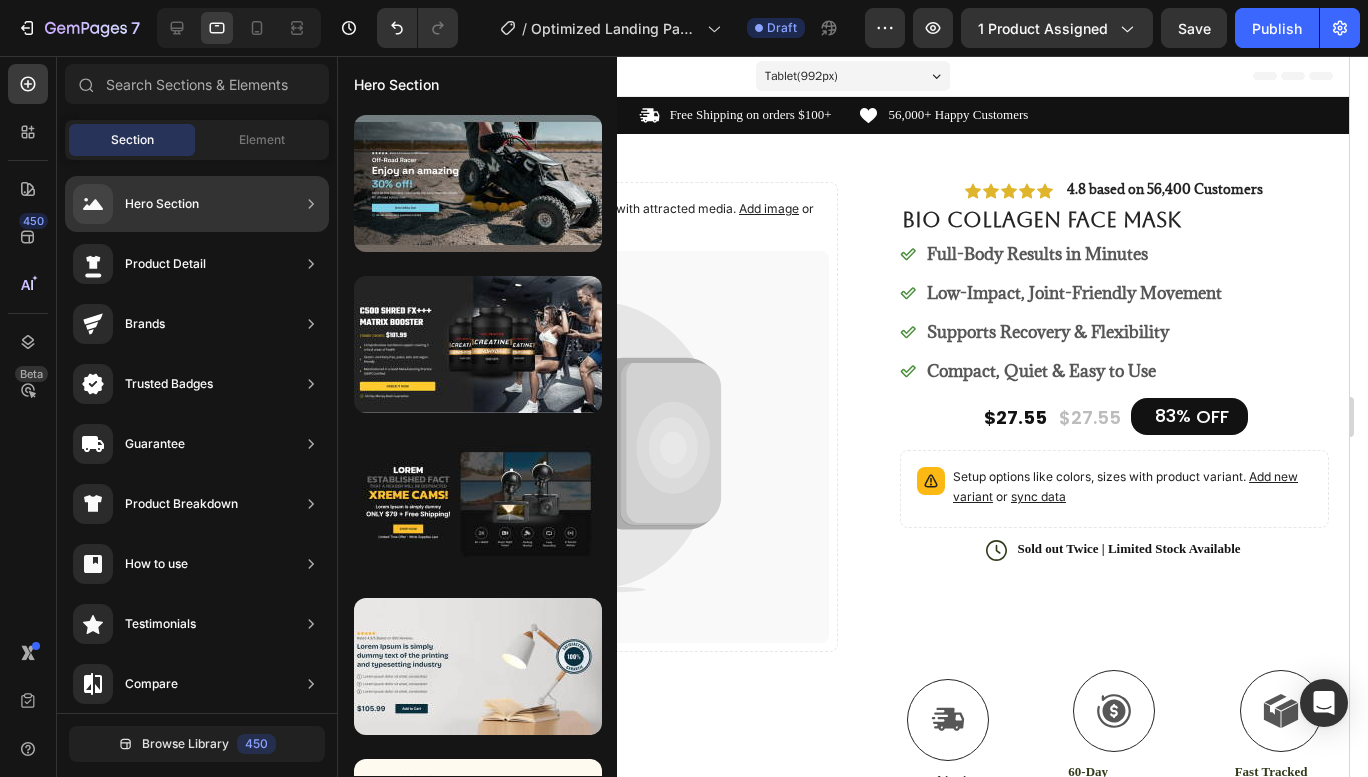 click on "Hero Section" at bounding box center [162, 204] 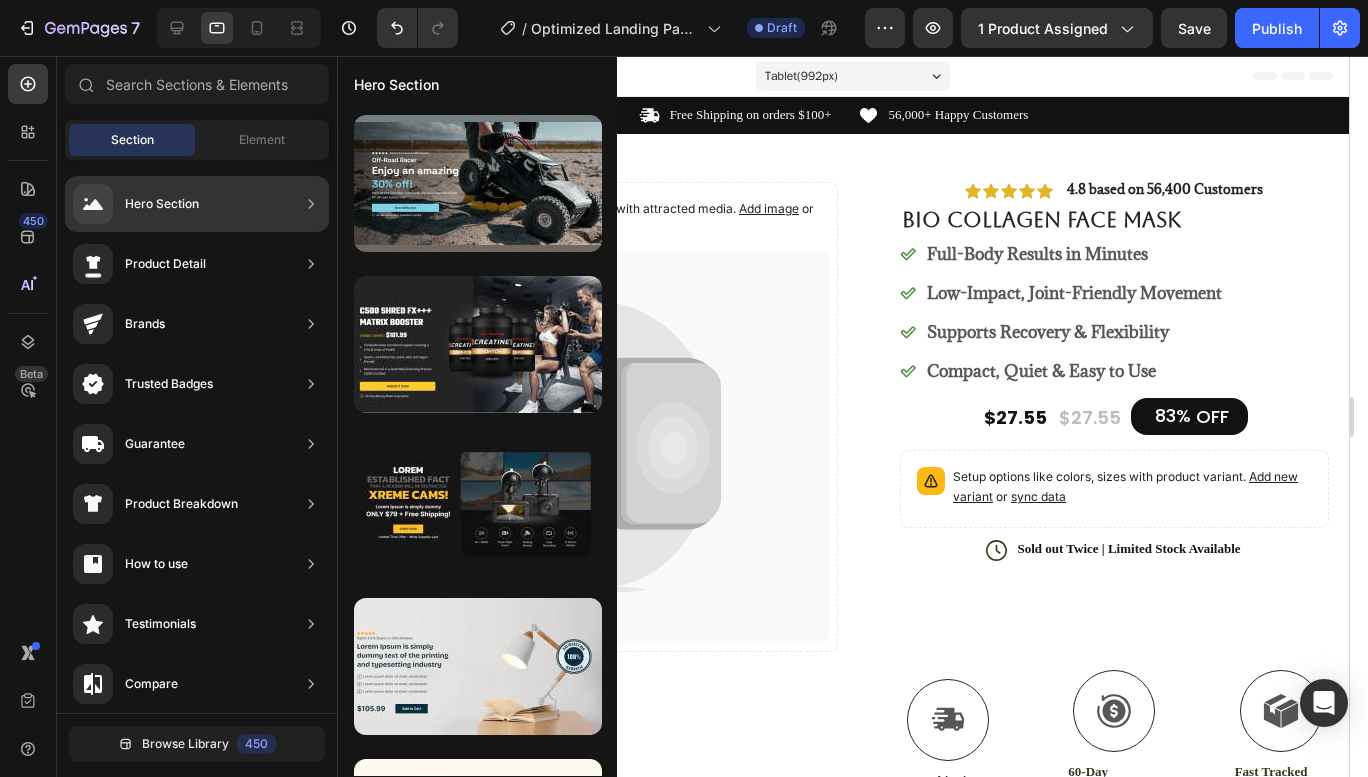 click at bounding box center [478, 183] 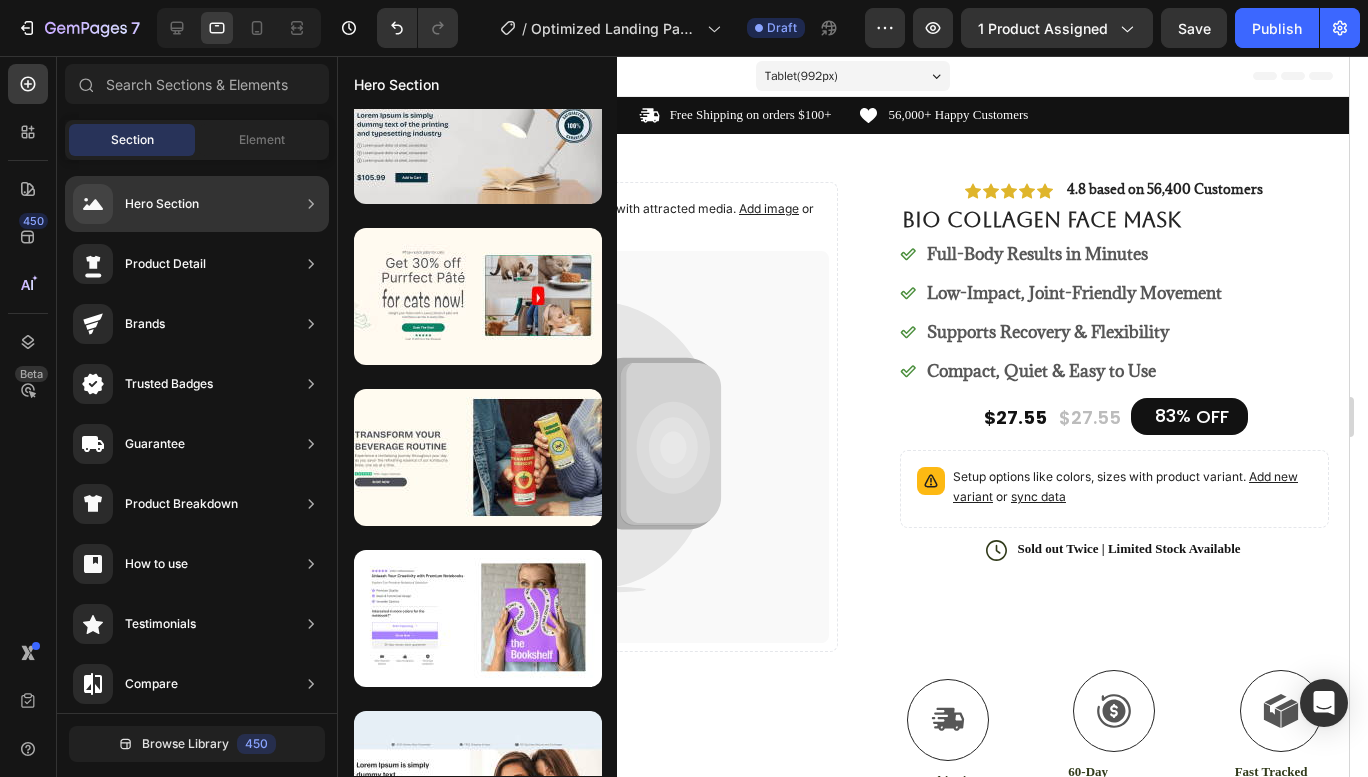 scroll, scrollTop: 131, scrollLeft: 0, axis: vertical 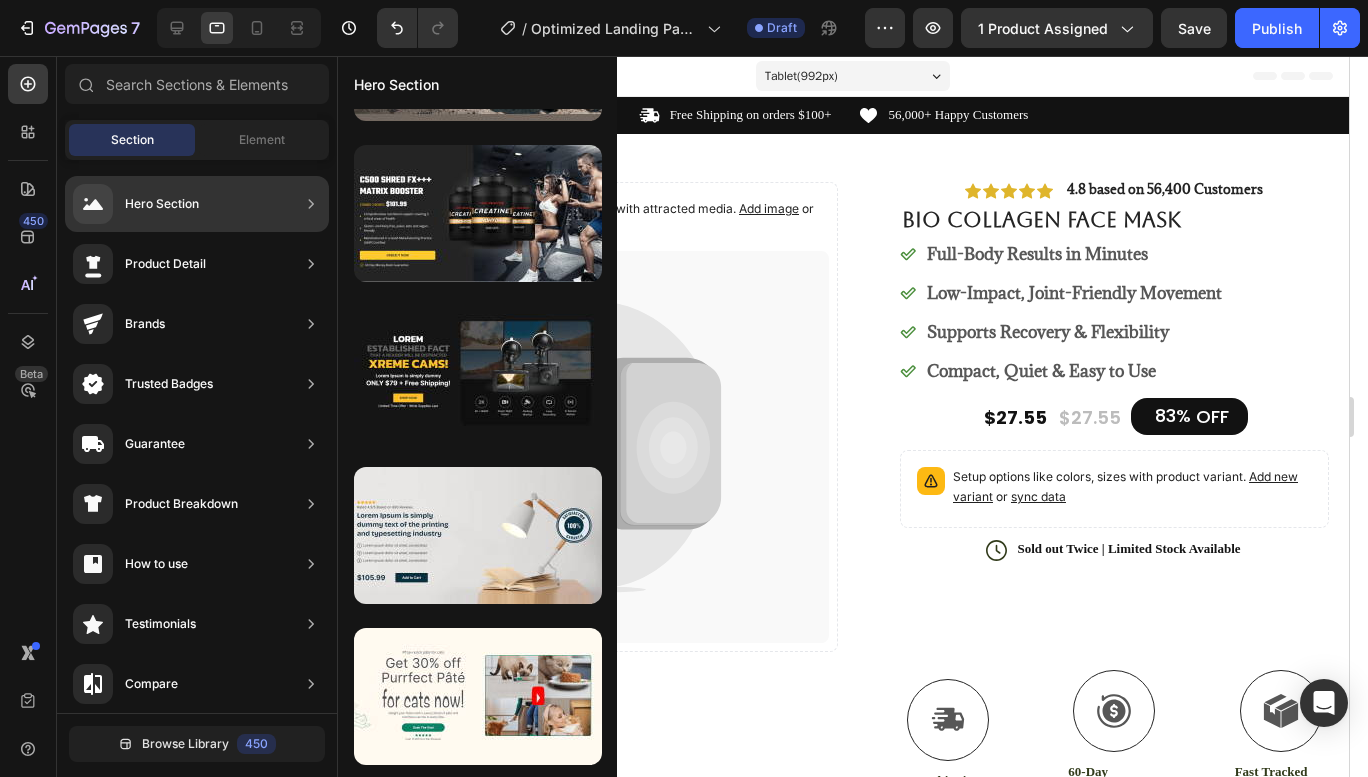 click 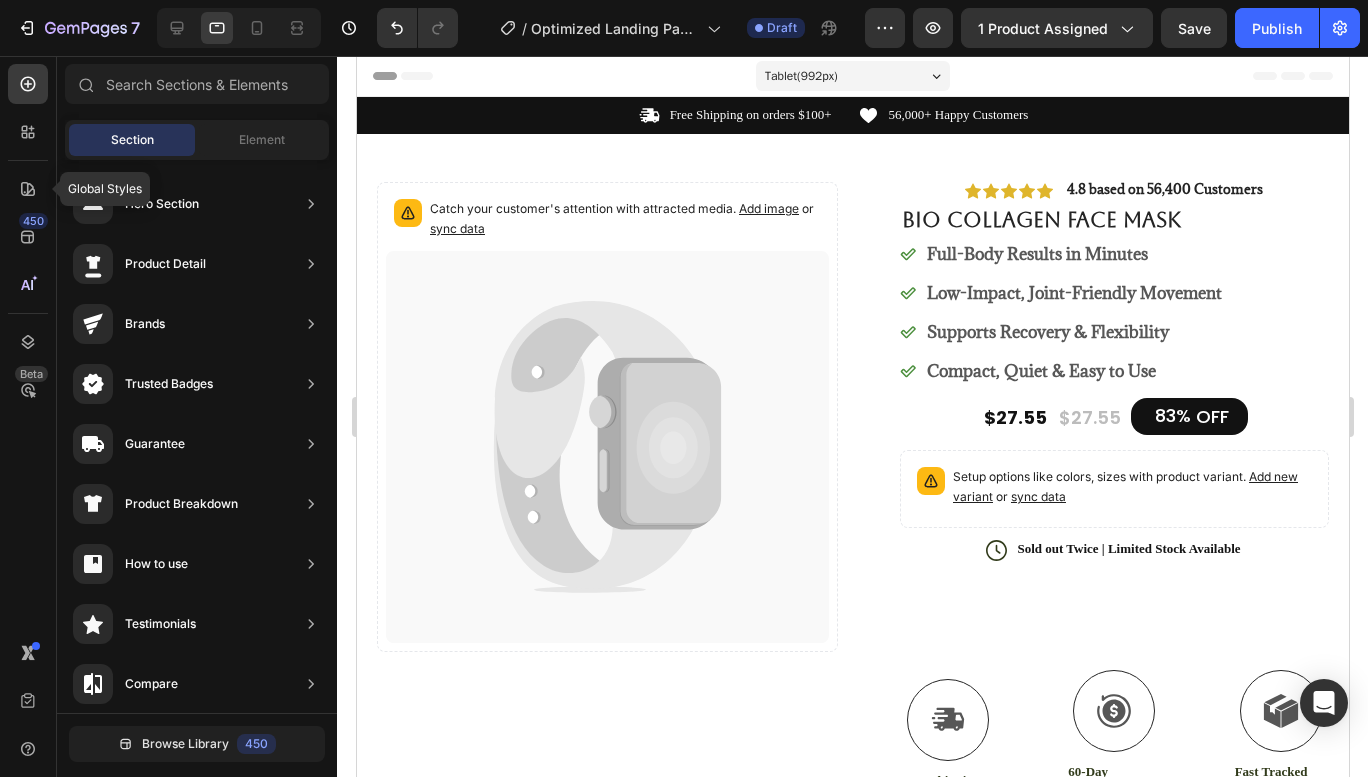 click 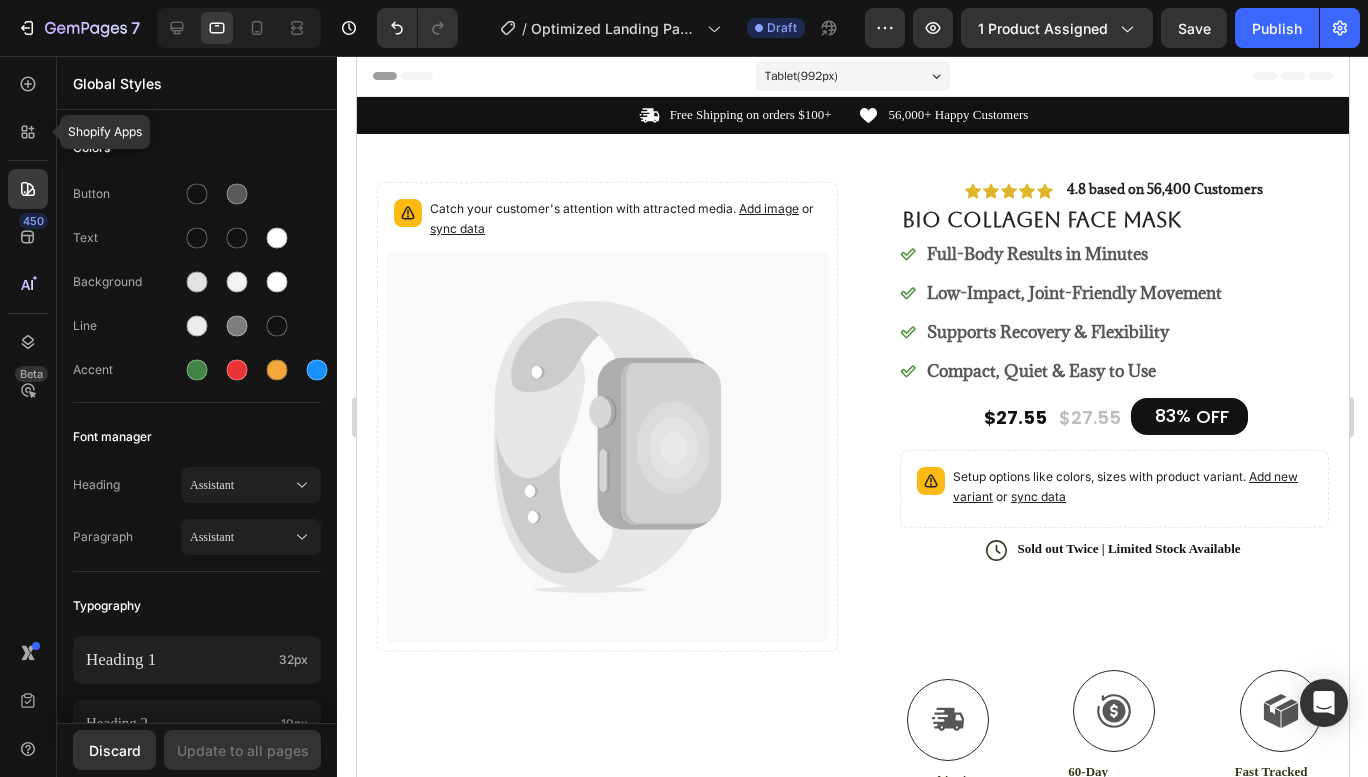 click 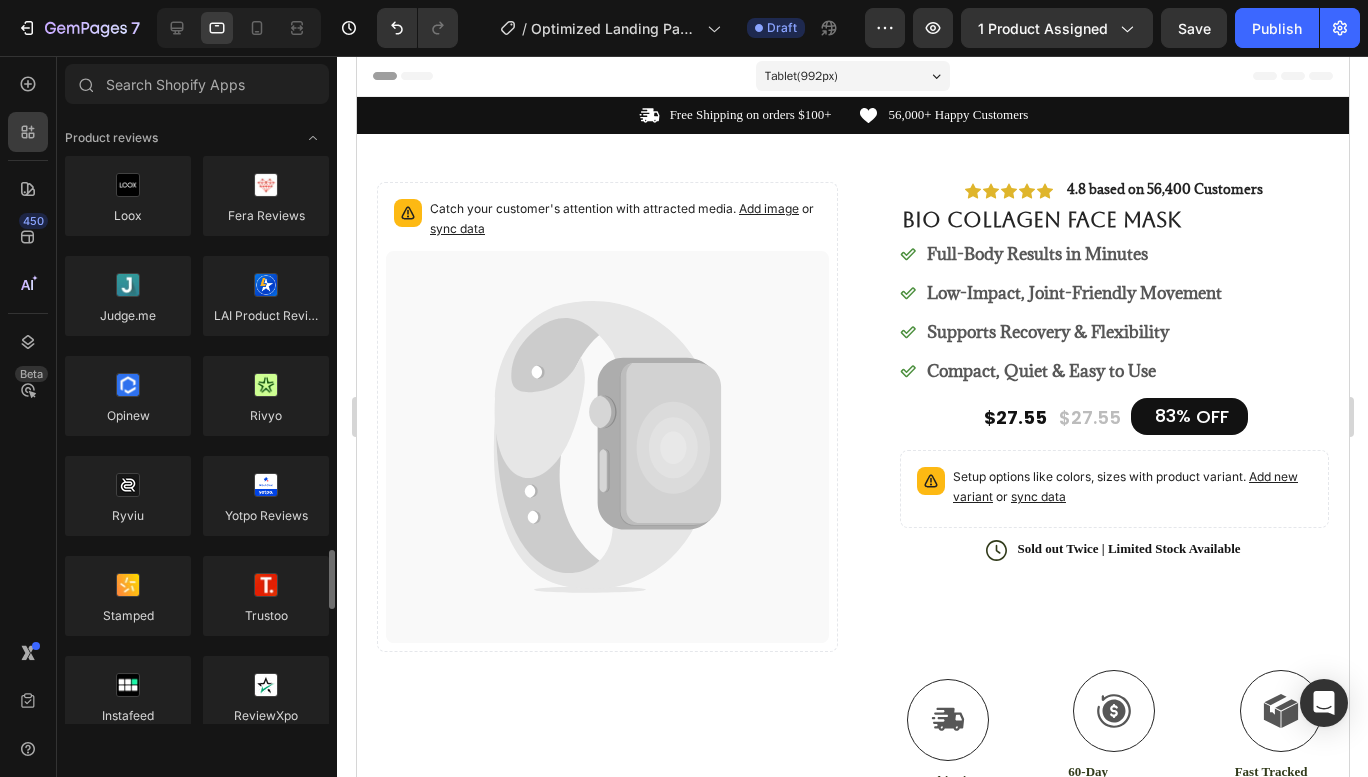 scroll, scrollTop: 400, scrollLeft: 0, axis: vertical 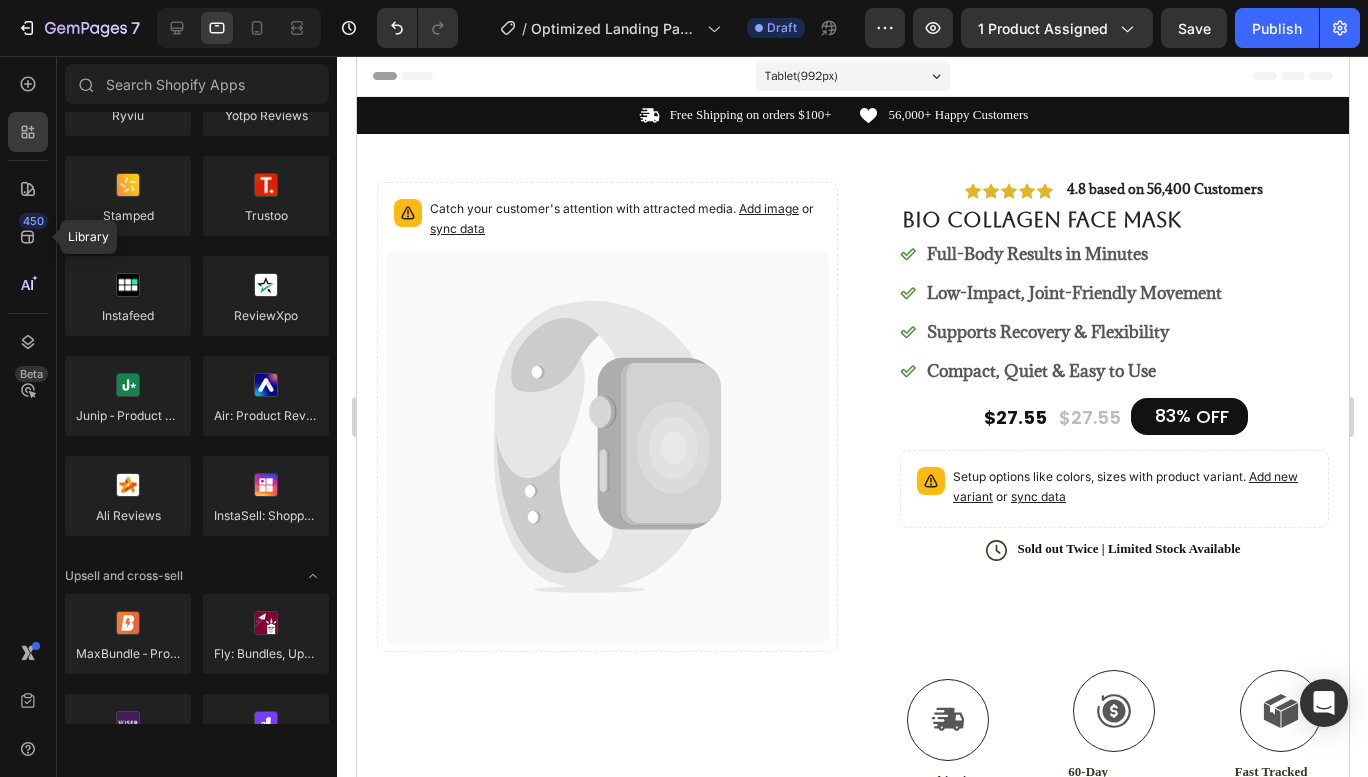 click 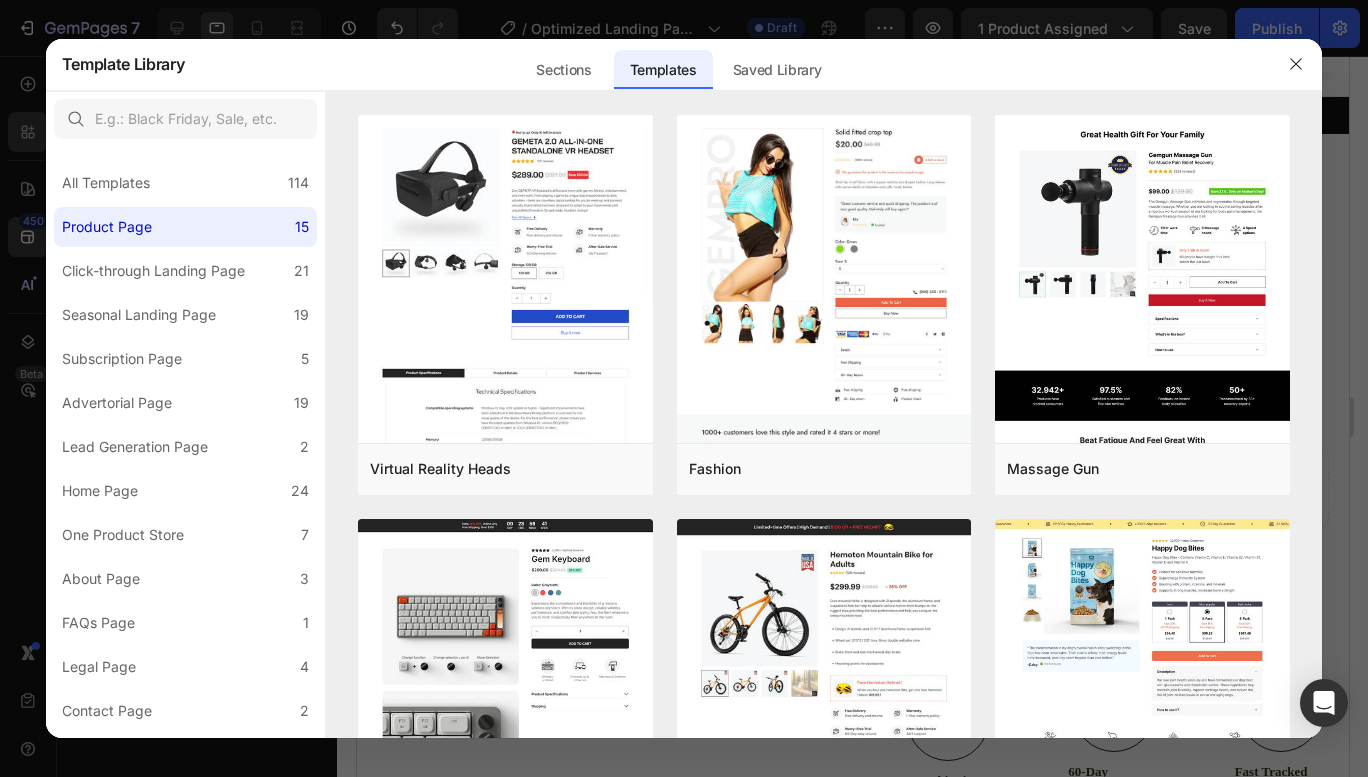click on "Click-through Landing Page" at bounding box center [153, 271] 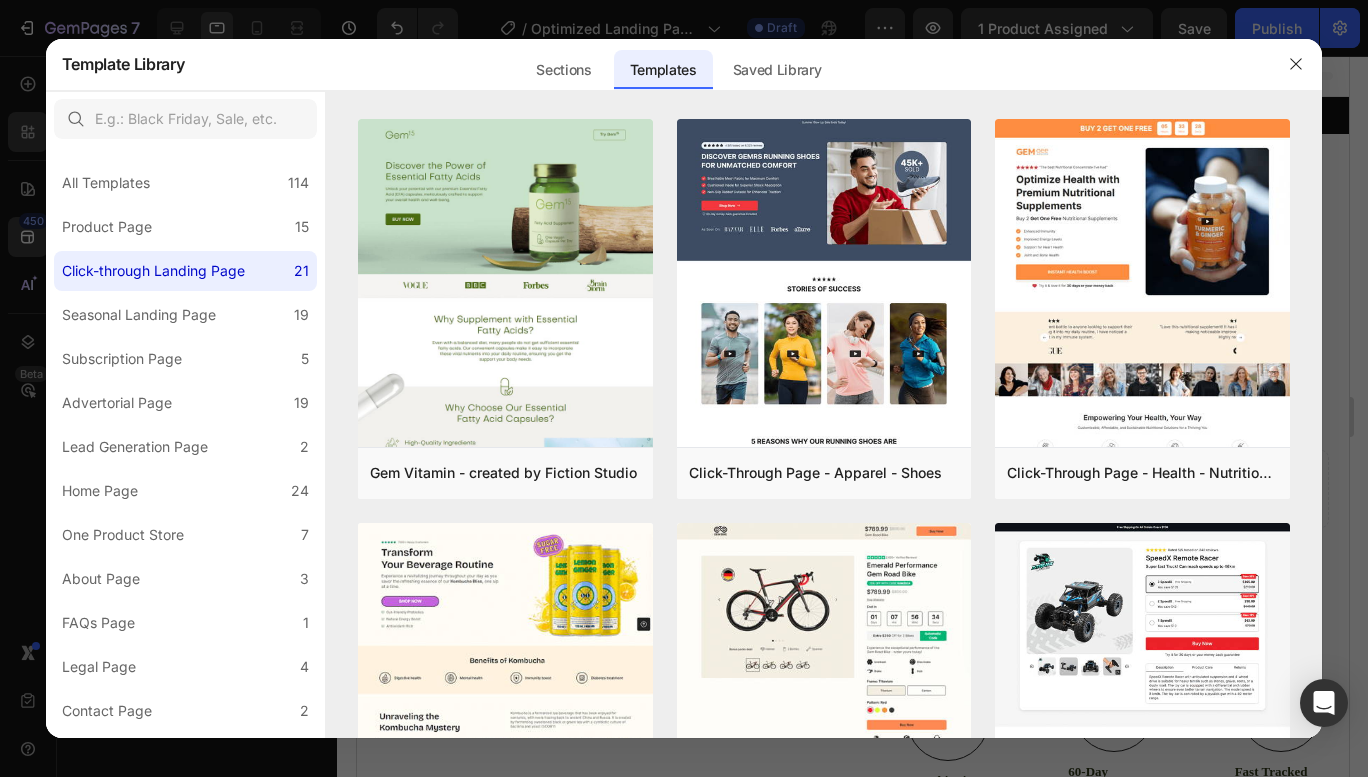 scroll, scrollTop: 0, scrollLeft: 0, axis: both 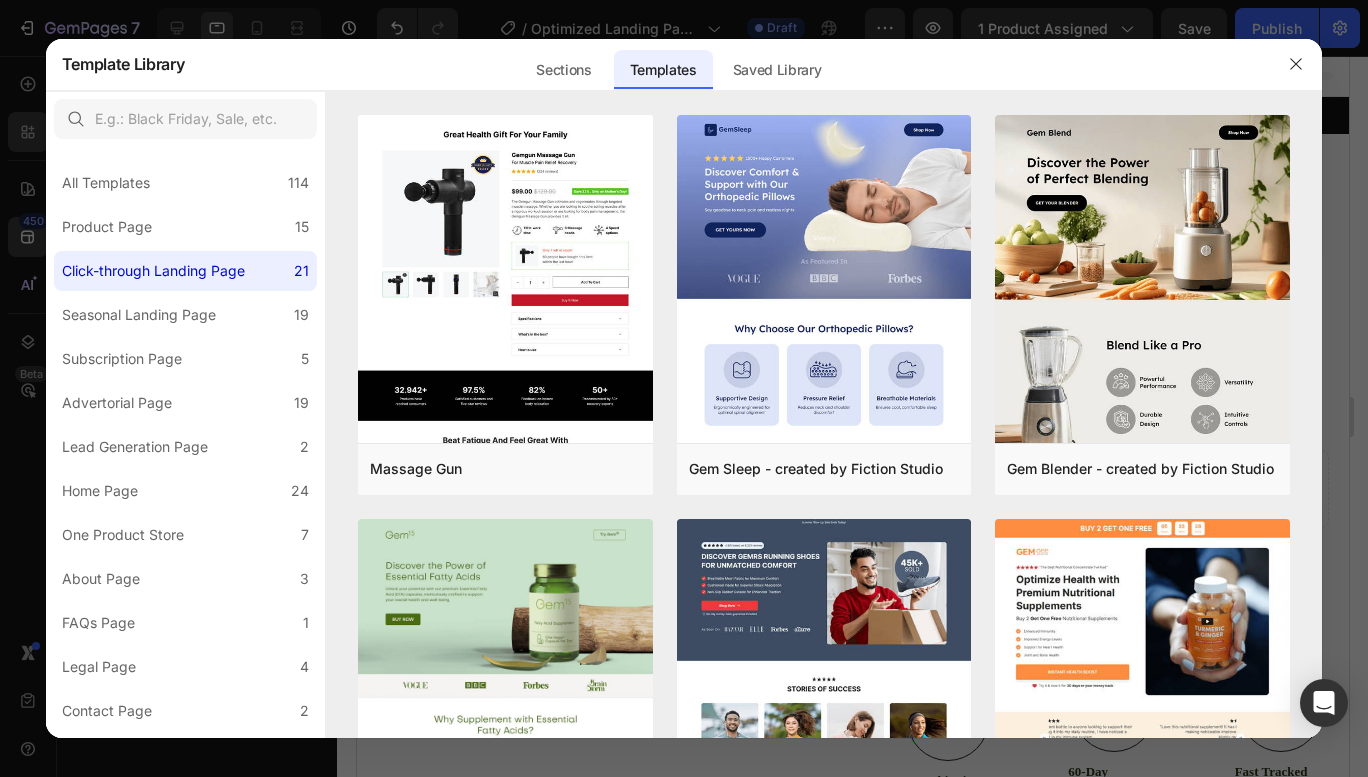 click 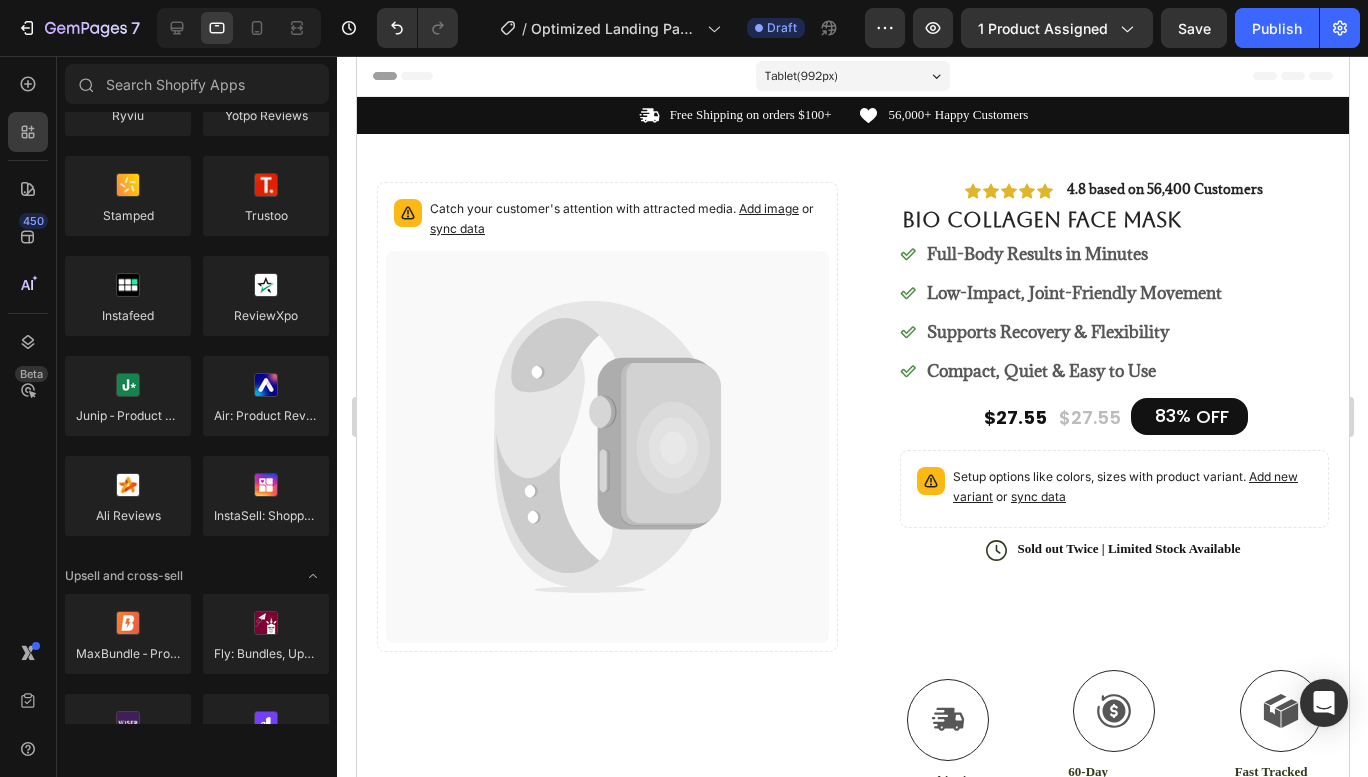 click 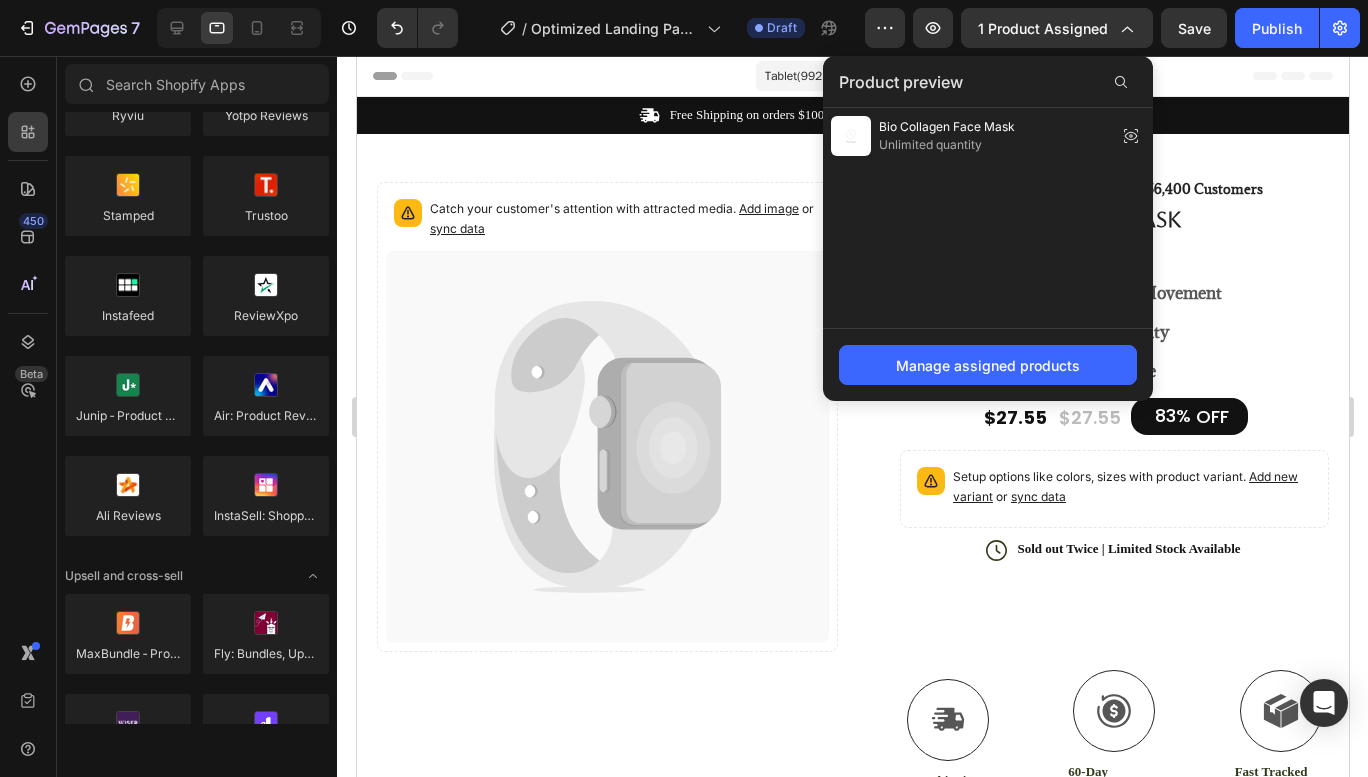 click 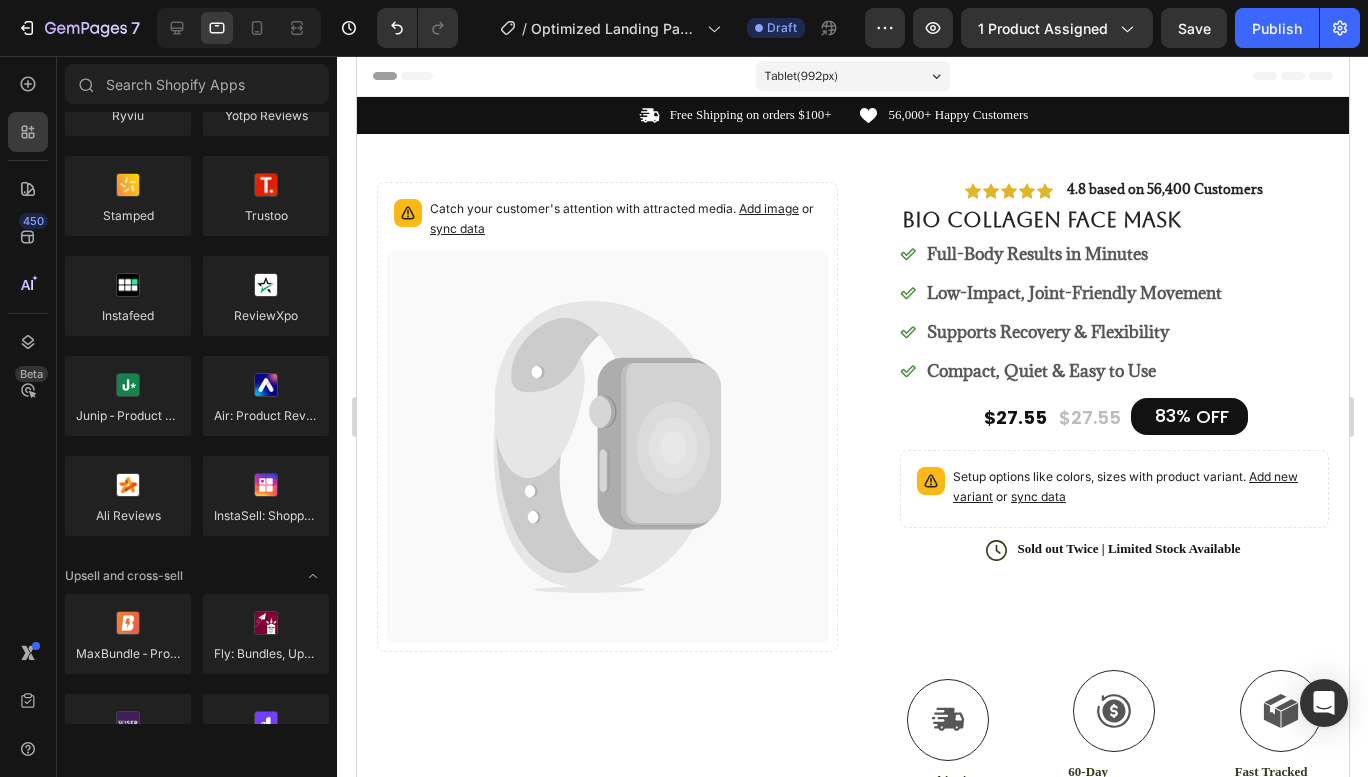 click 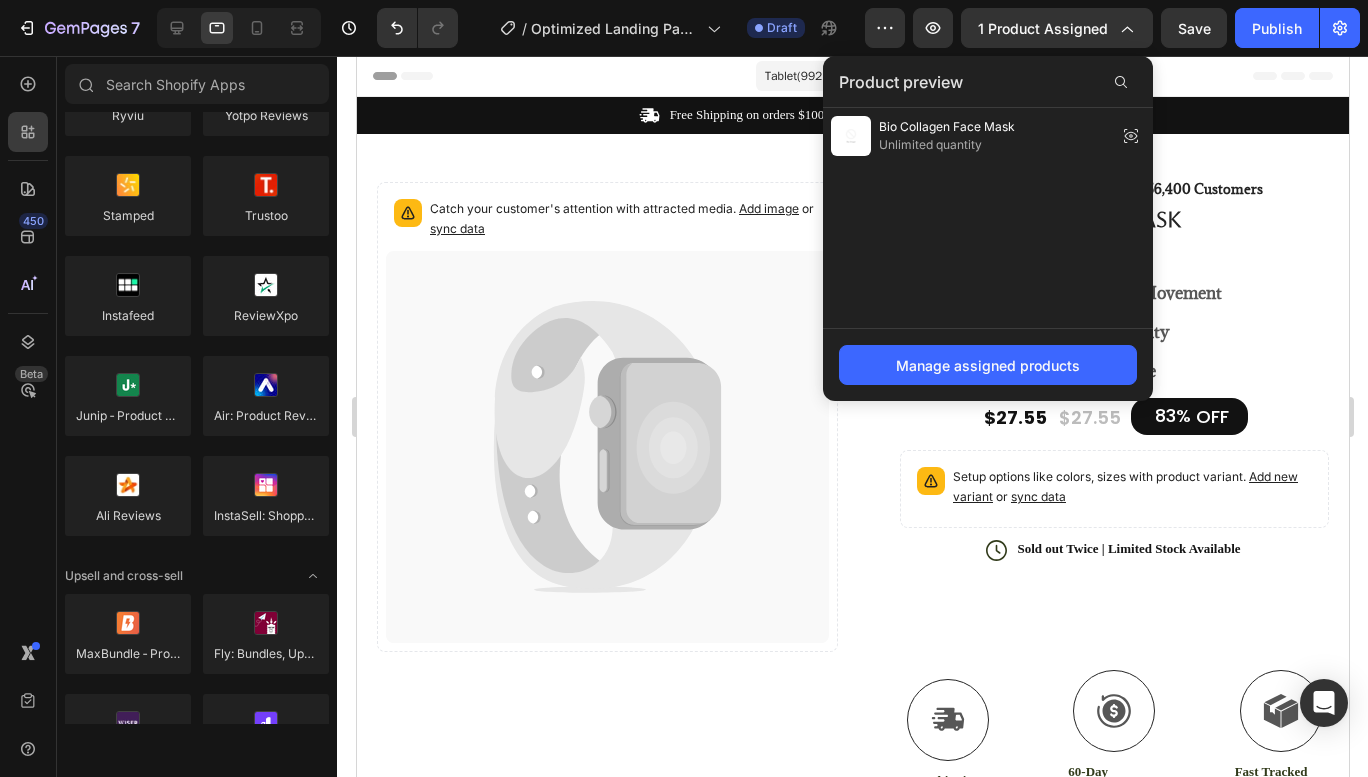 click on "Manage assigned products" at bounding box center [988, 365] 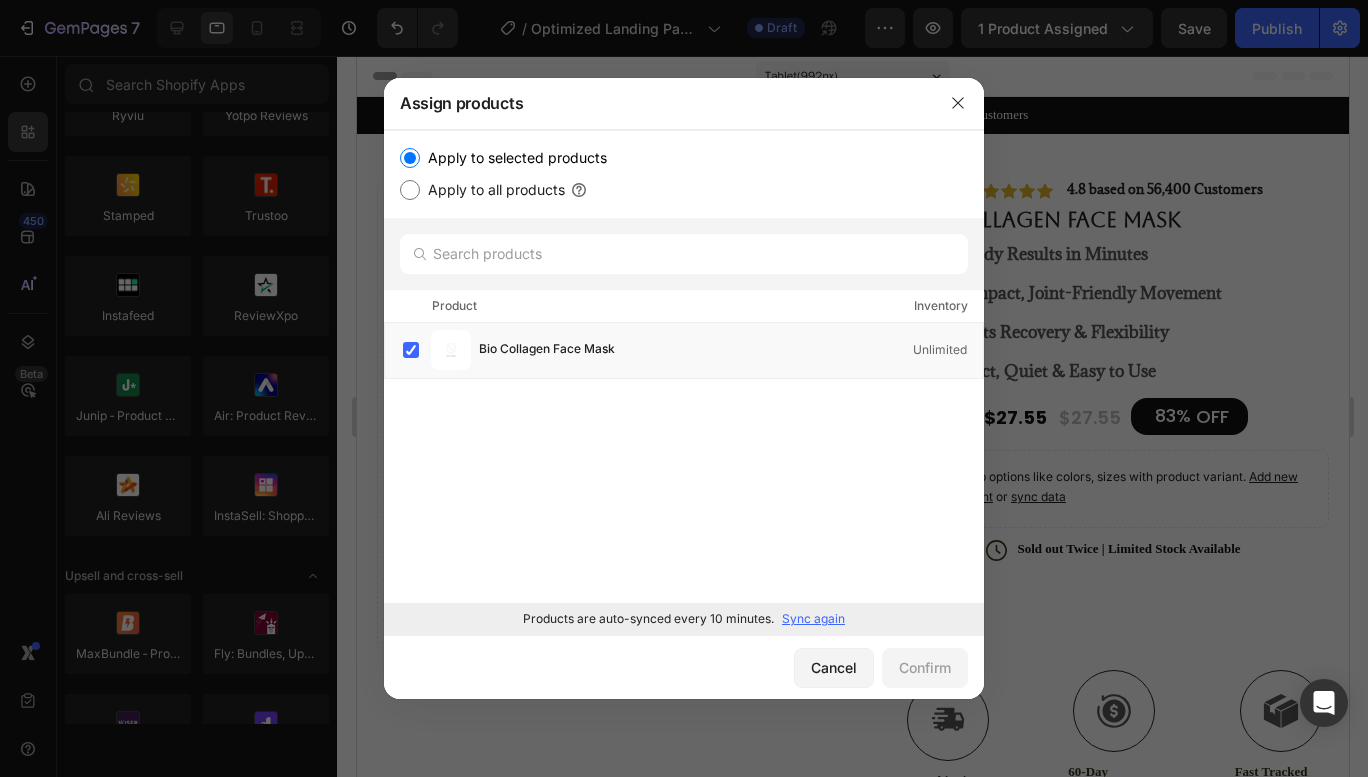 click on "Apply to all products" at bounding box center [410, 190] 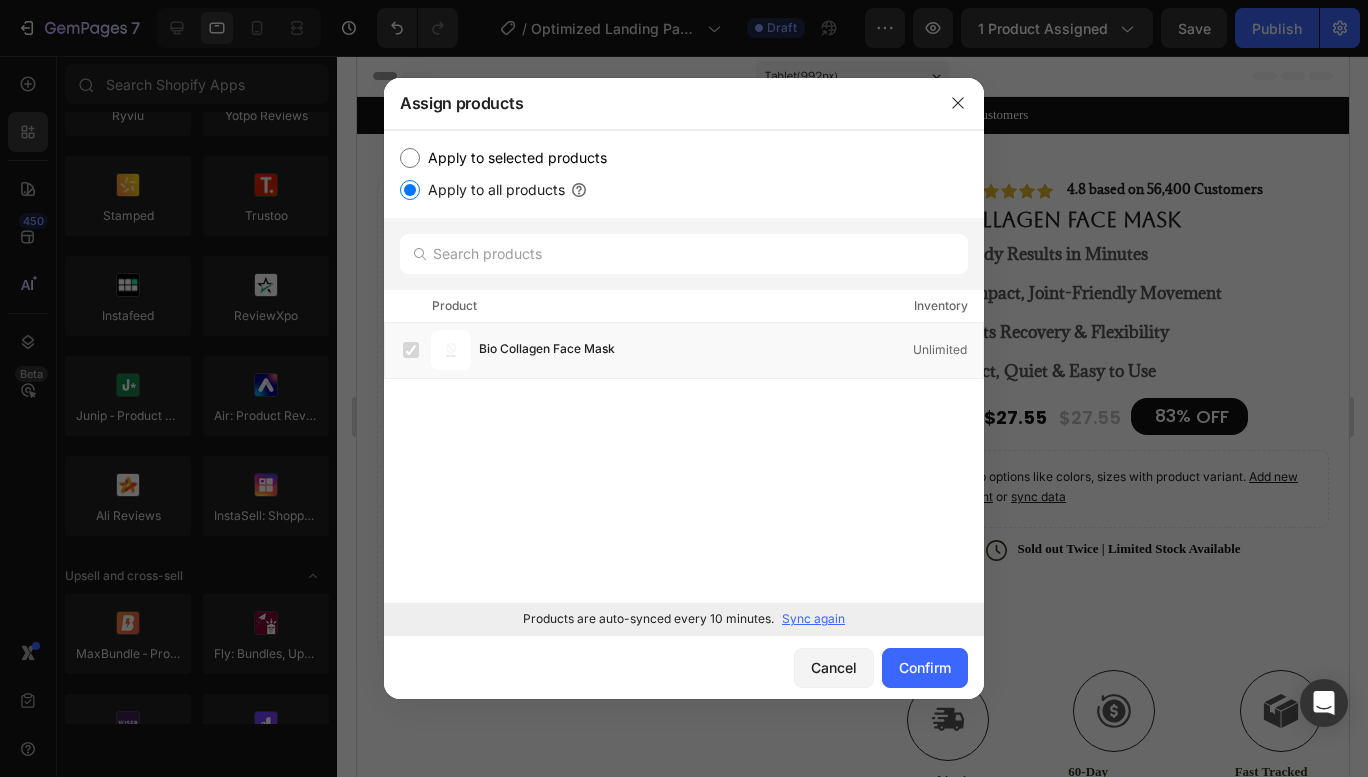 click on "Confirm" at bounding box center [925, 667] 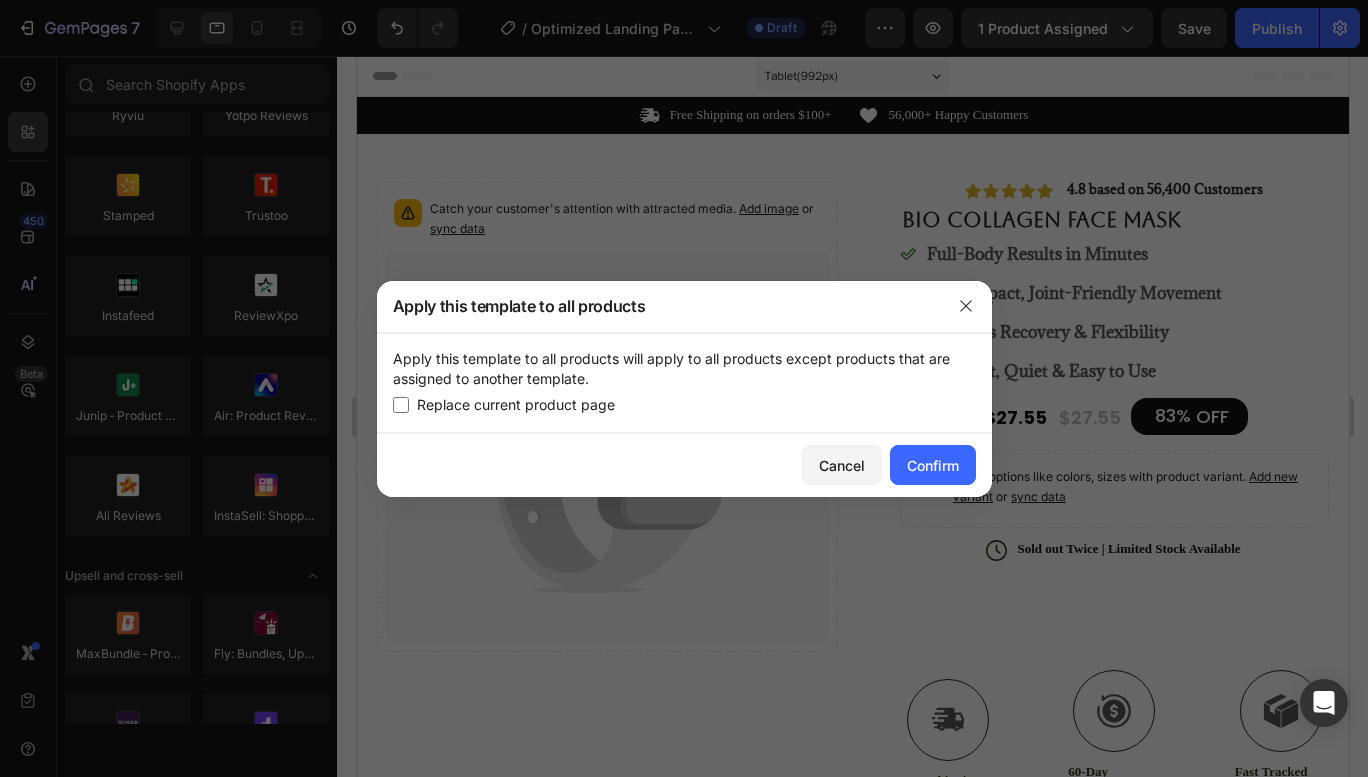 click on "Confirm" at bounding box center (933, 465) 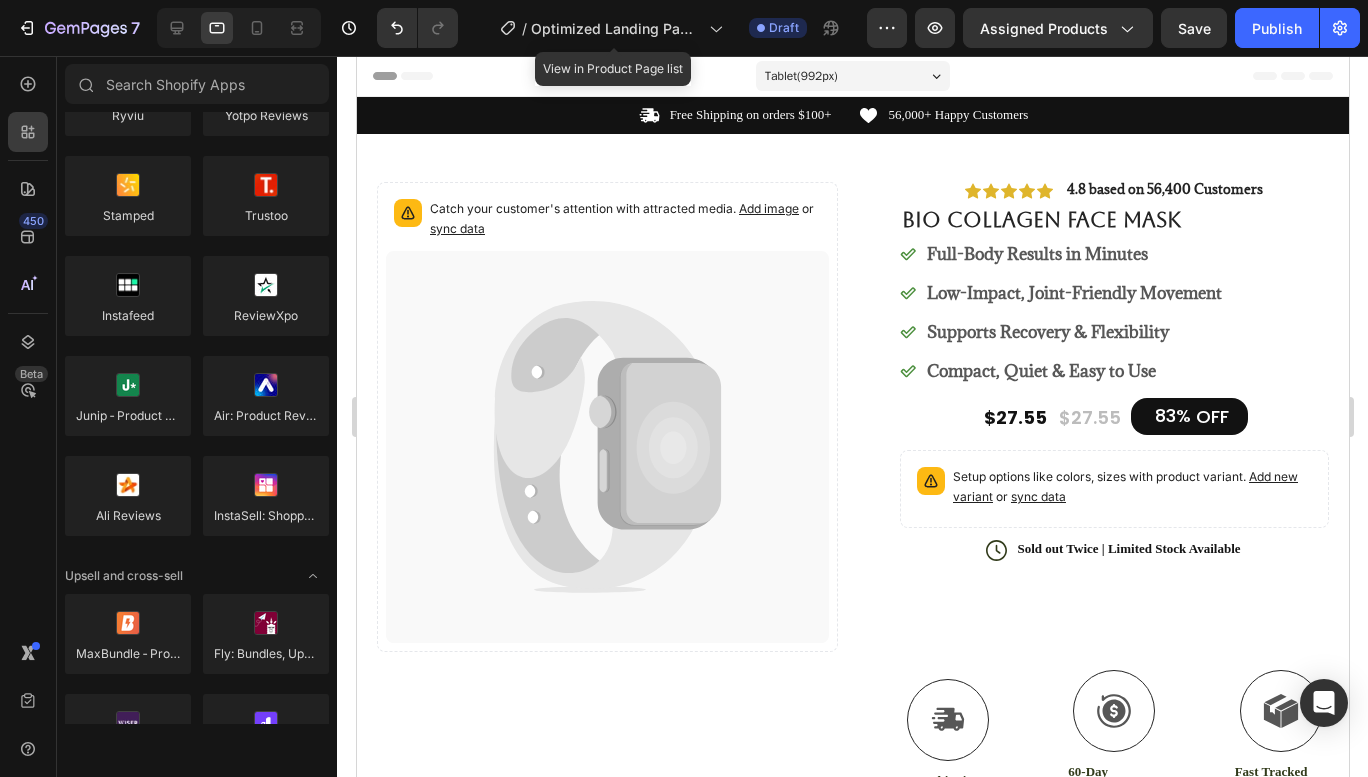 click 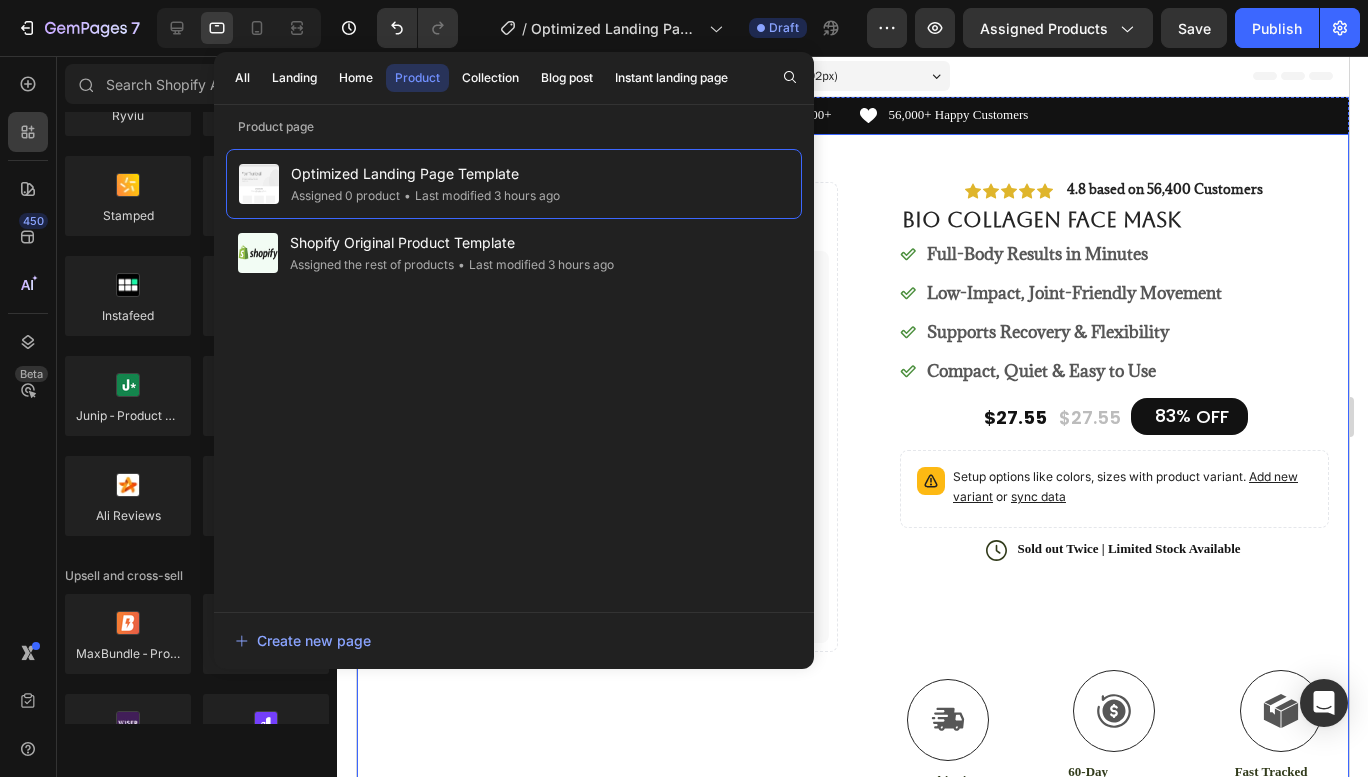 click on "... COMFORA Chews! ... Hannah N. ([CITY], [COUNTRY]) ..." at bounding box center (852, 654) 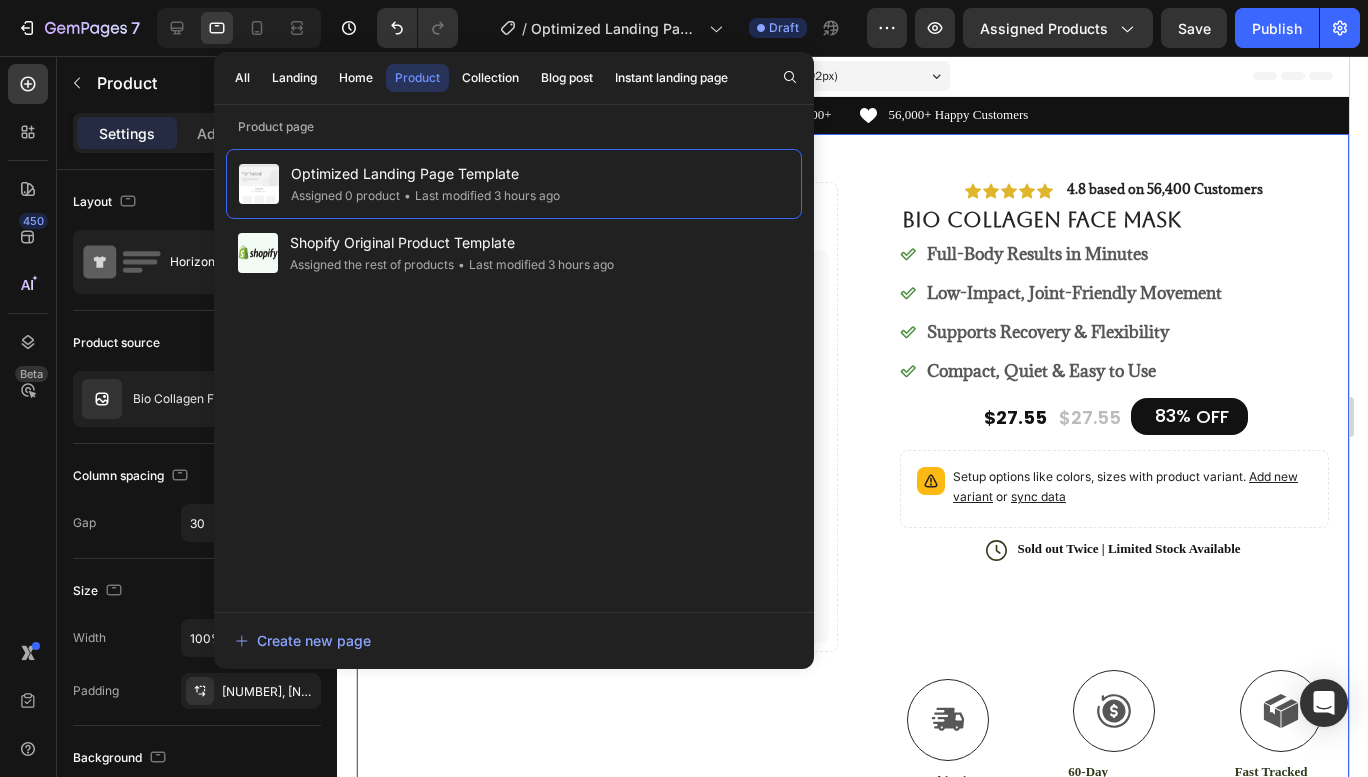 click on "Optimized Landing Page Template Assigned 0 product • Last modified 3 hours ago" 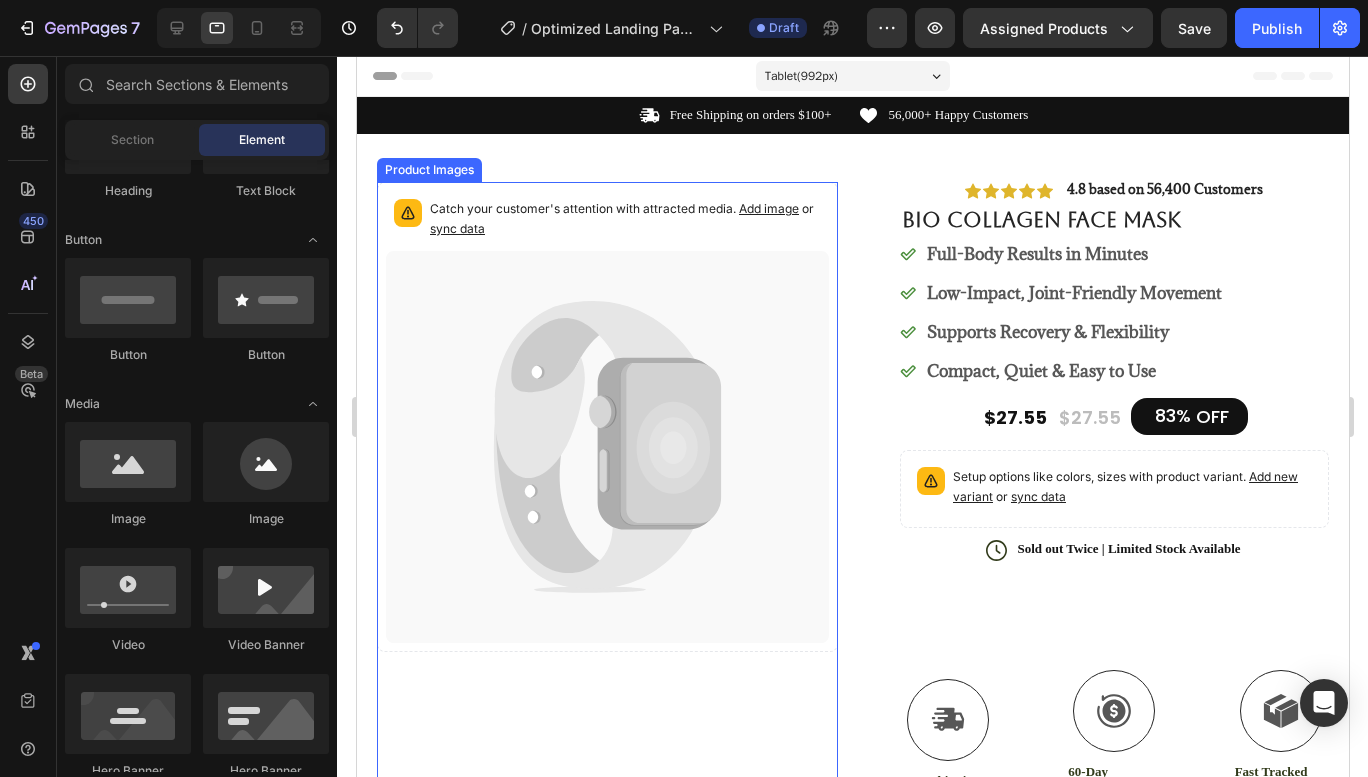 click 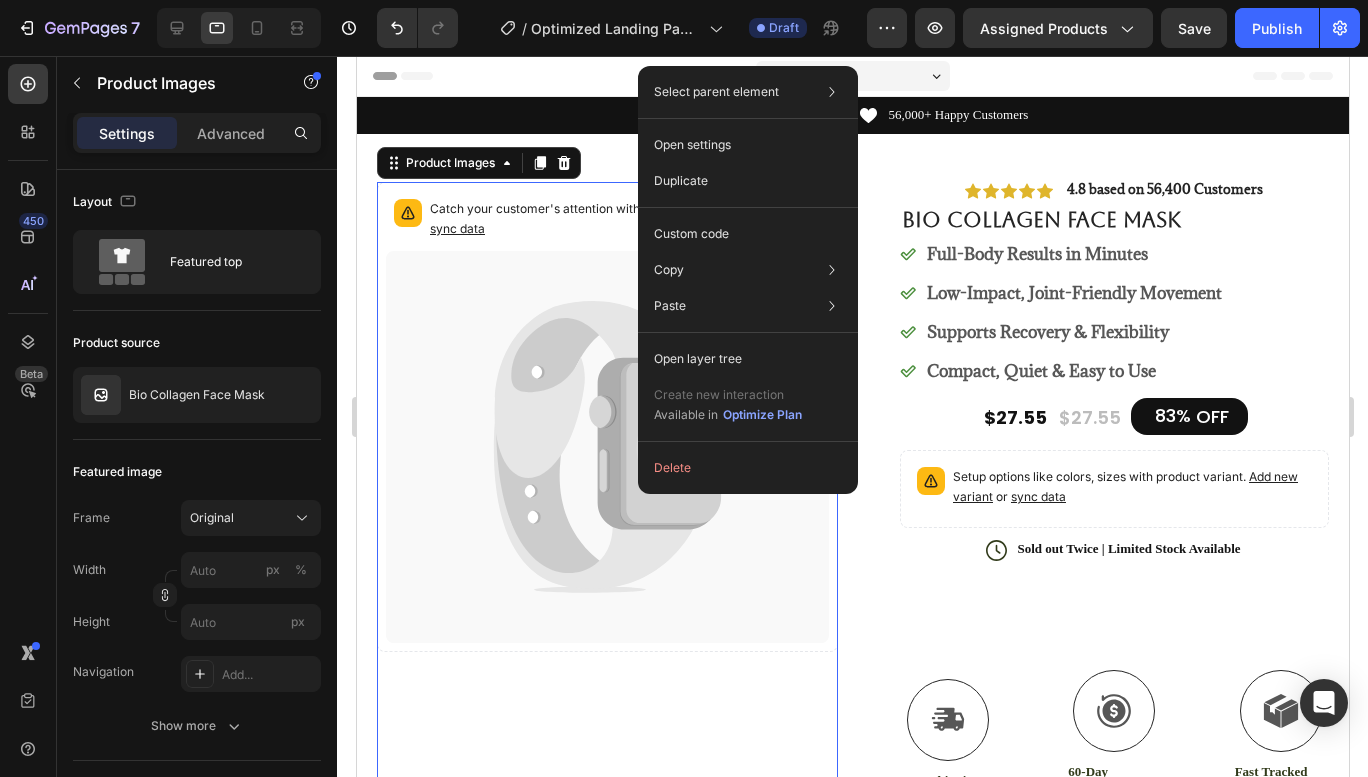 click on "Optimize Plan" at bounding box center (762, 415) 